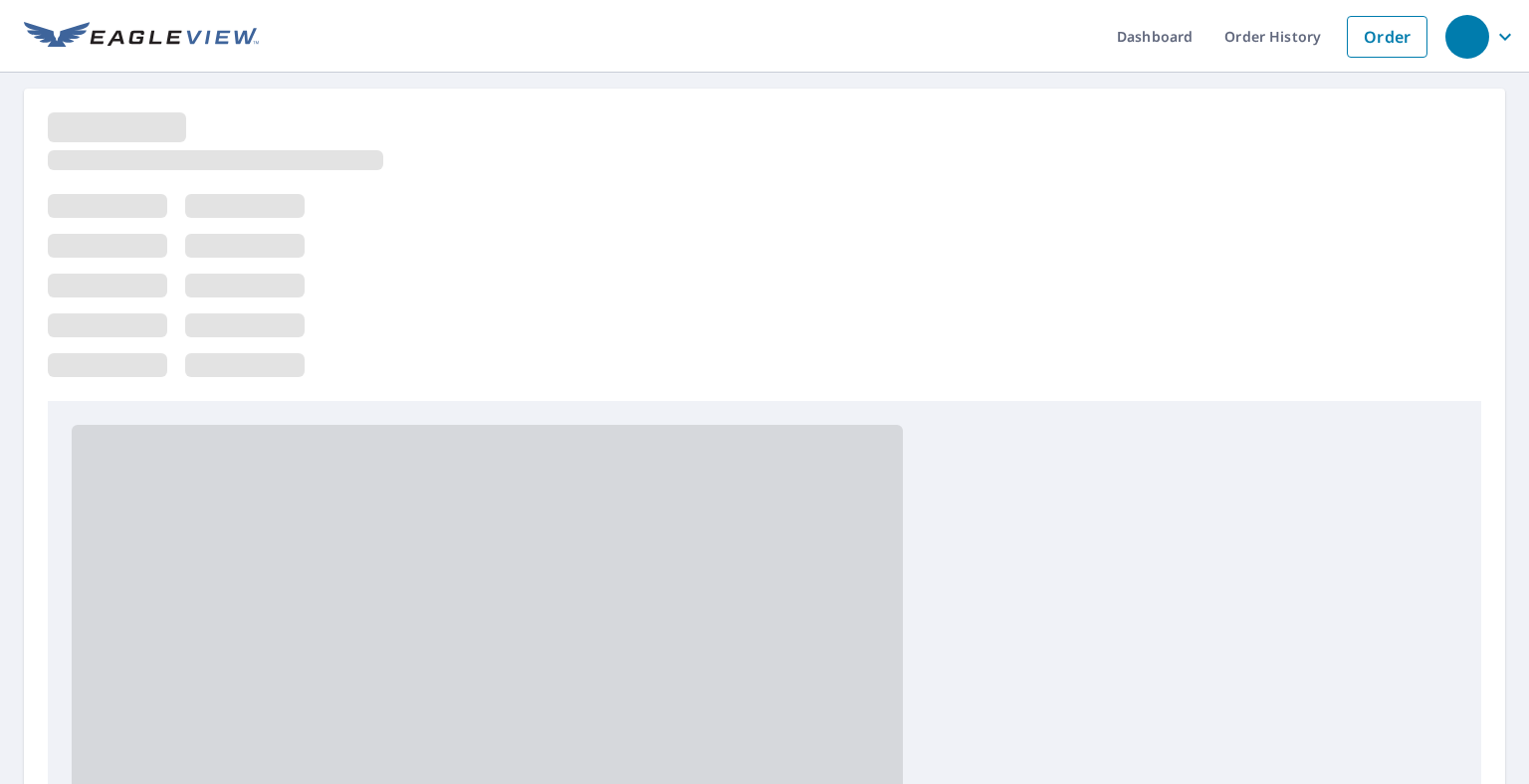 scroll, scrollTop: 0, scrollLeft: 0, axis: both 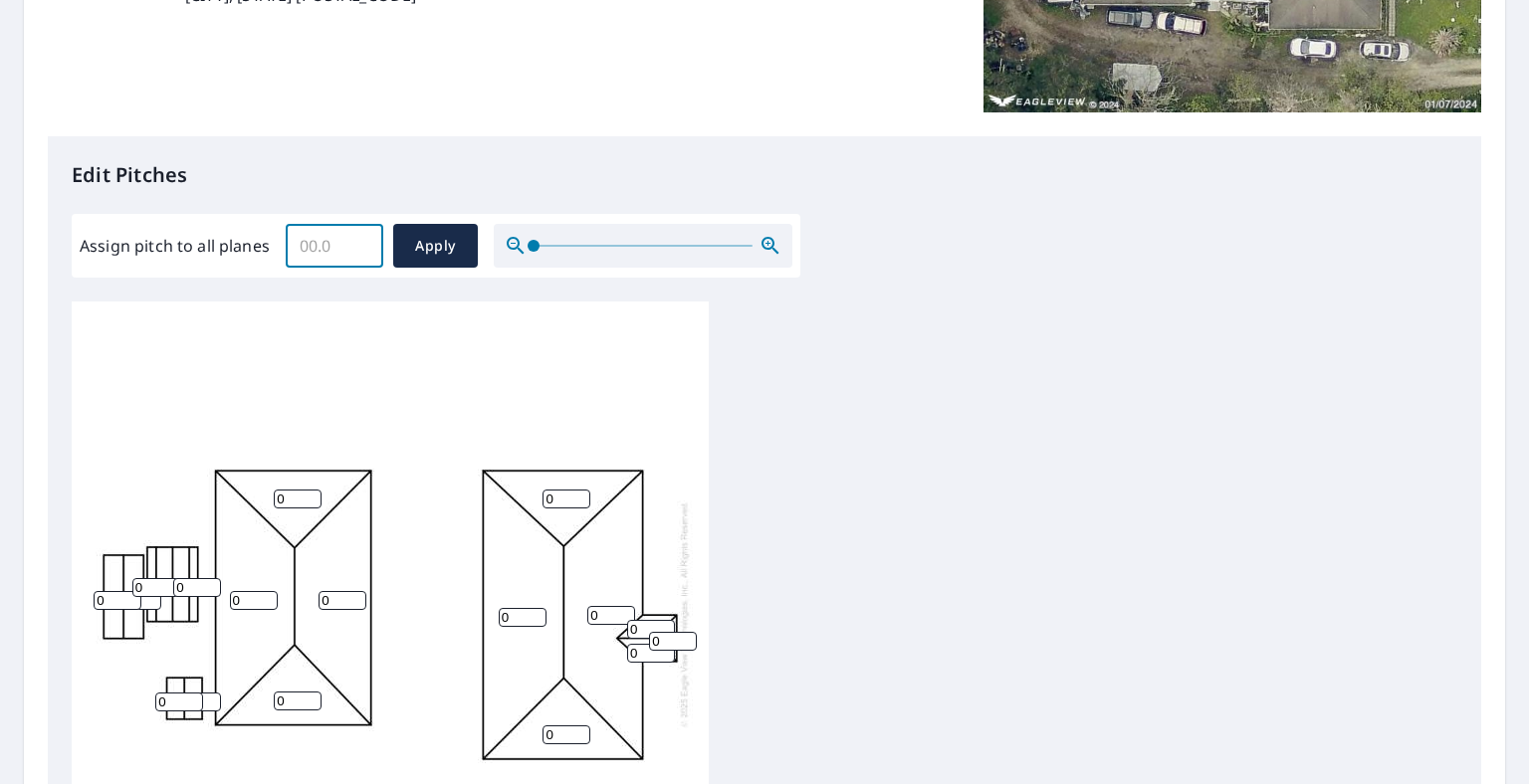 click on "Assign pitch to all planes" at bounding box center (334, 246) 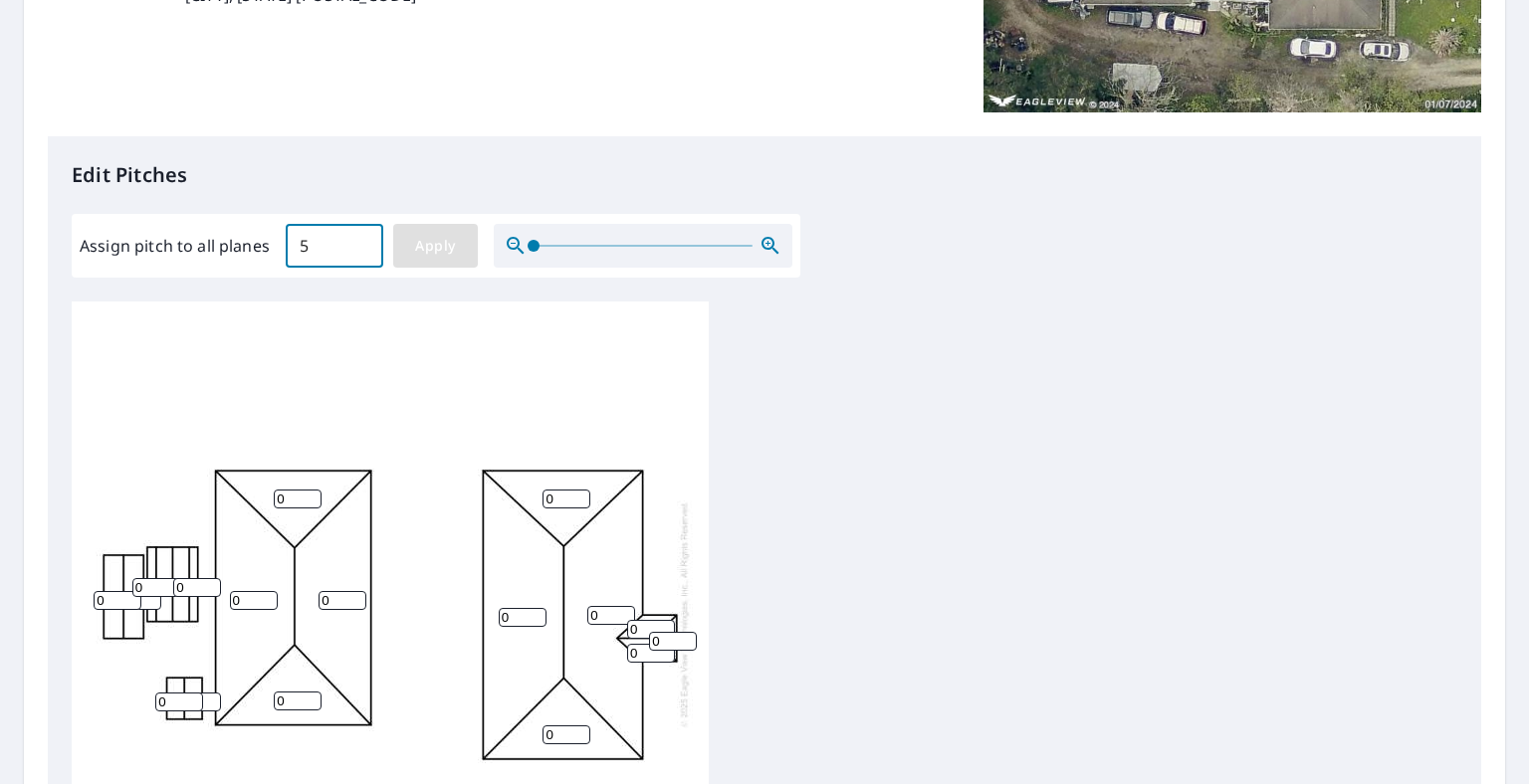 type on "5" 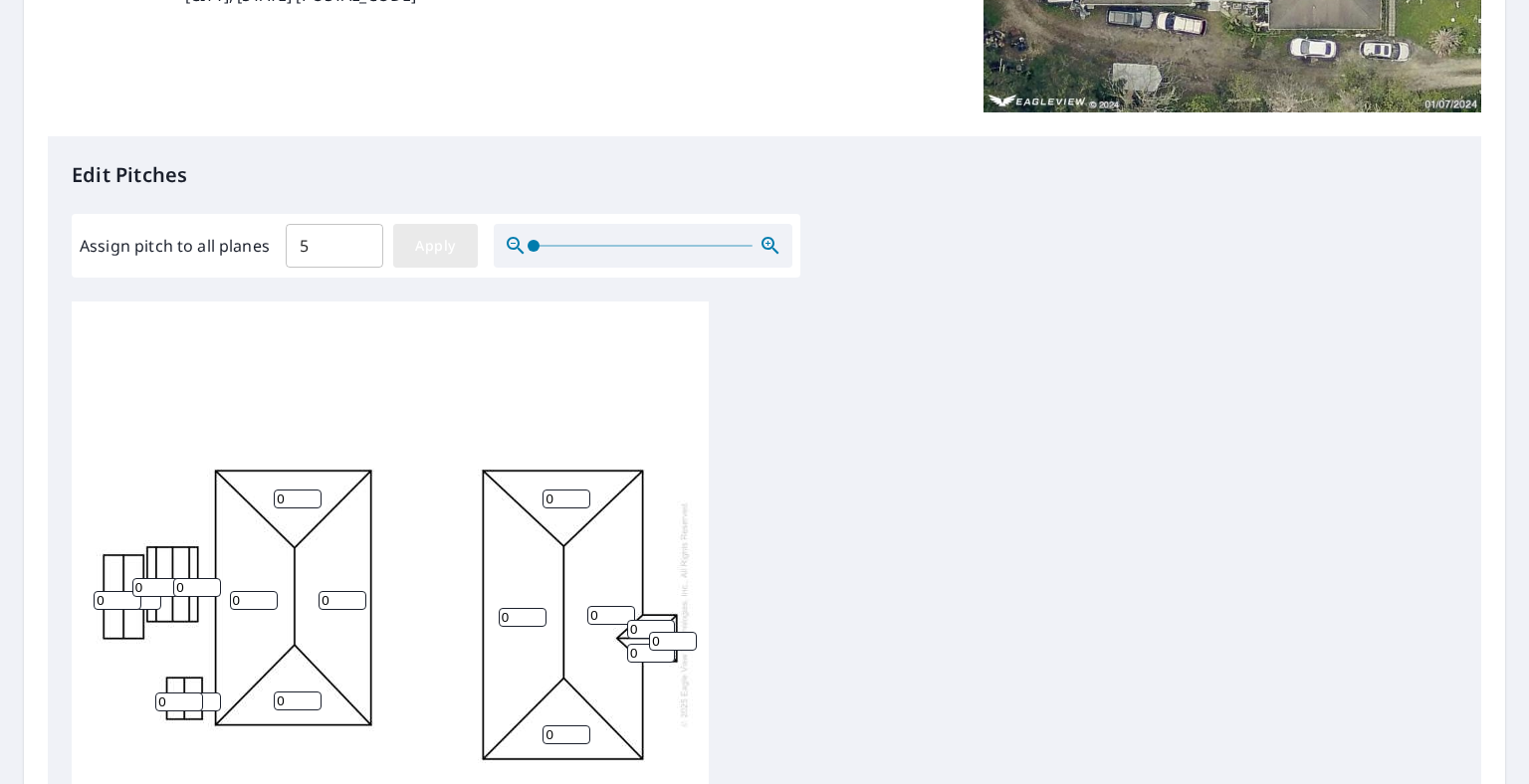 click on "Apply" at bounding box center (435, 246) 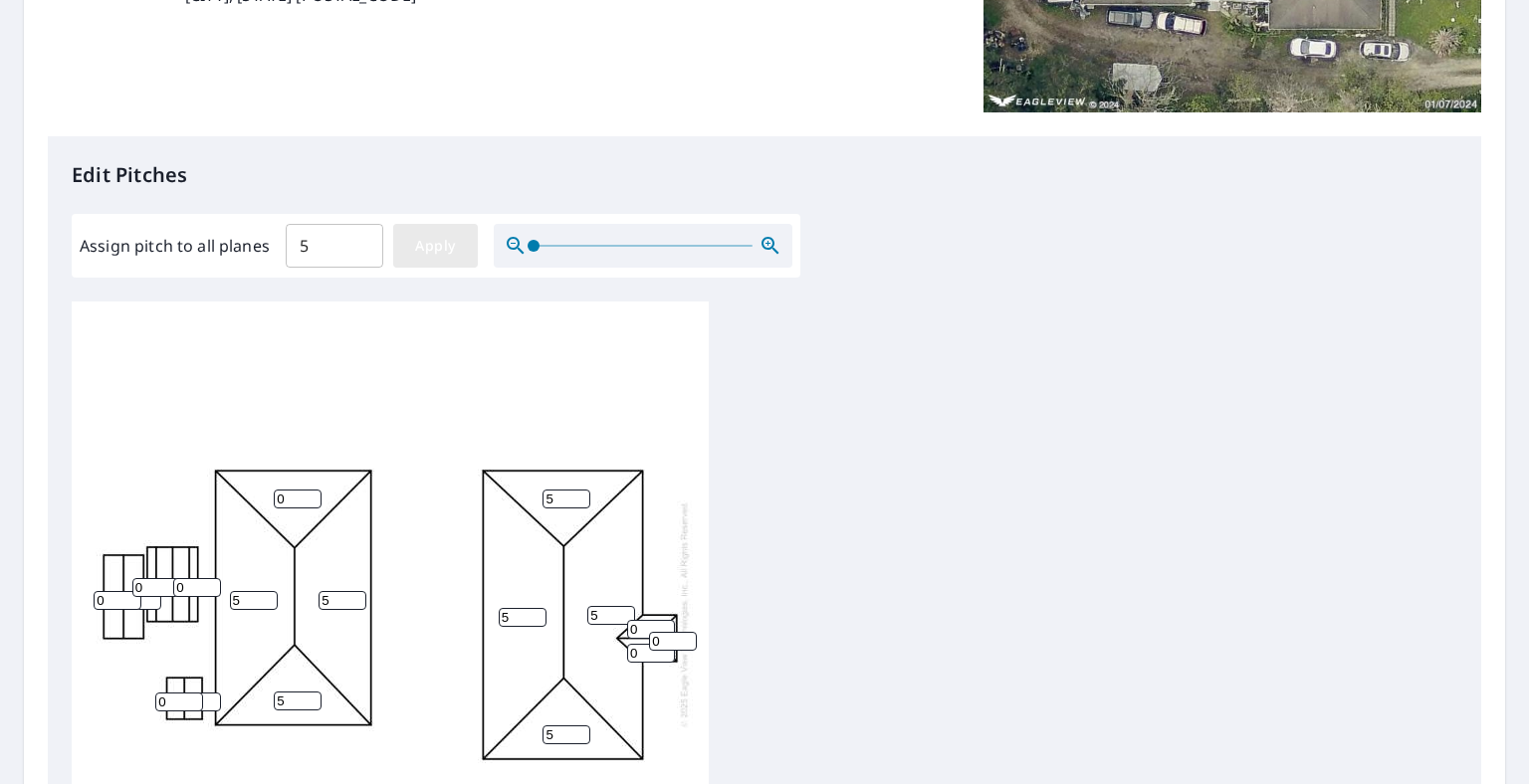 type on "5" 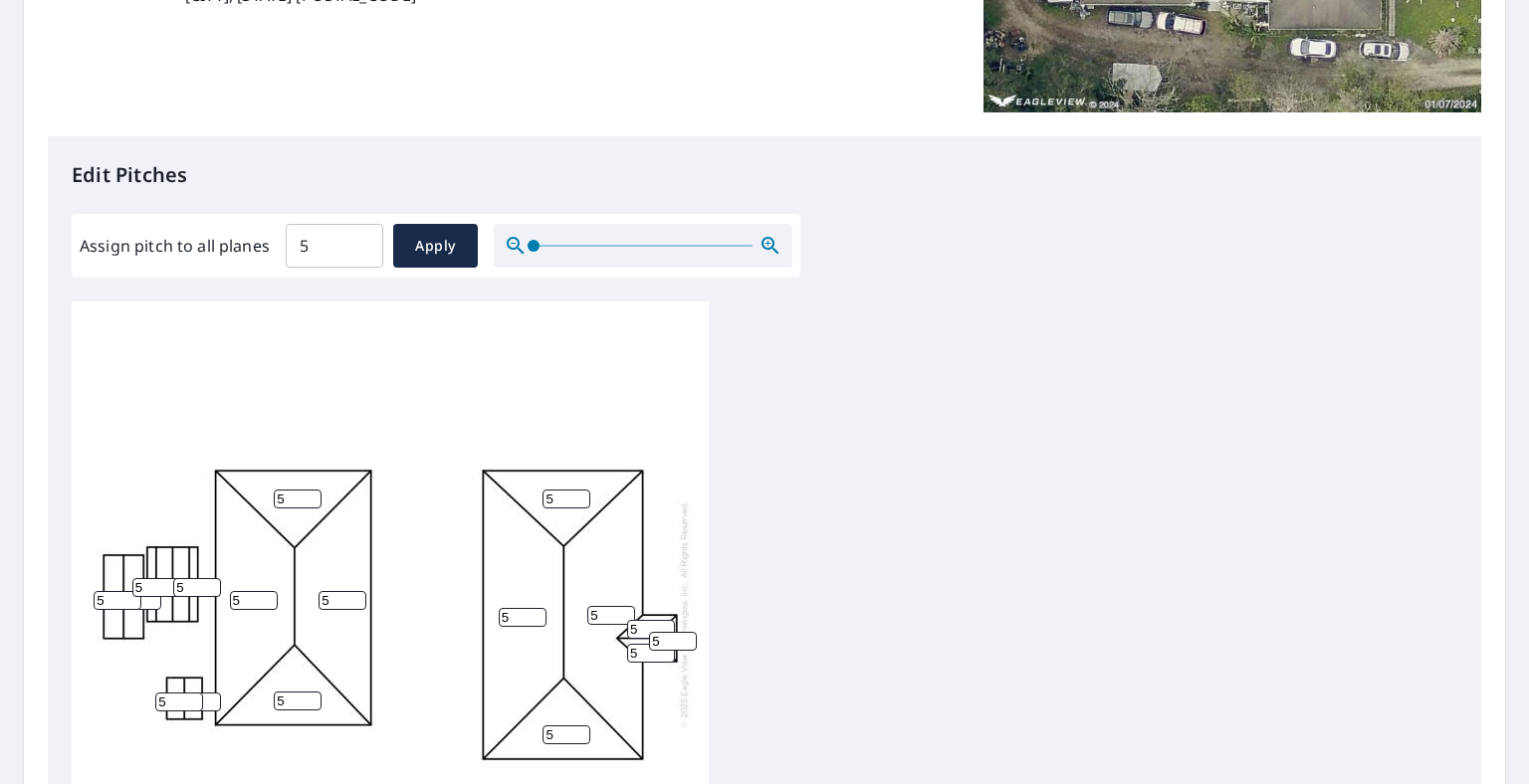 drag, startPoint x: 103, startPoint y: 602, endPoint x: 89, endPoint y: 602, distance: 14 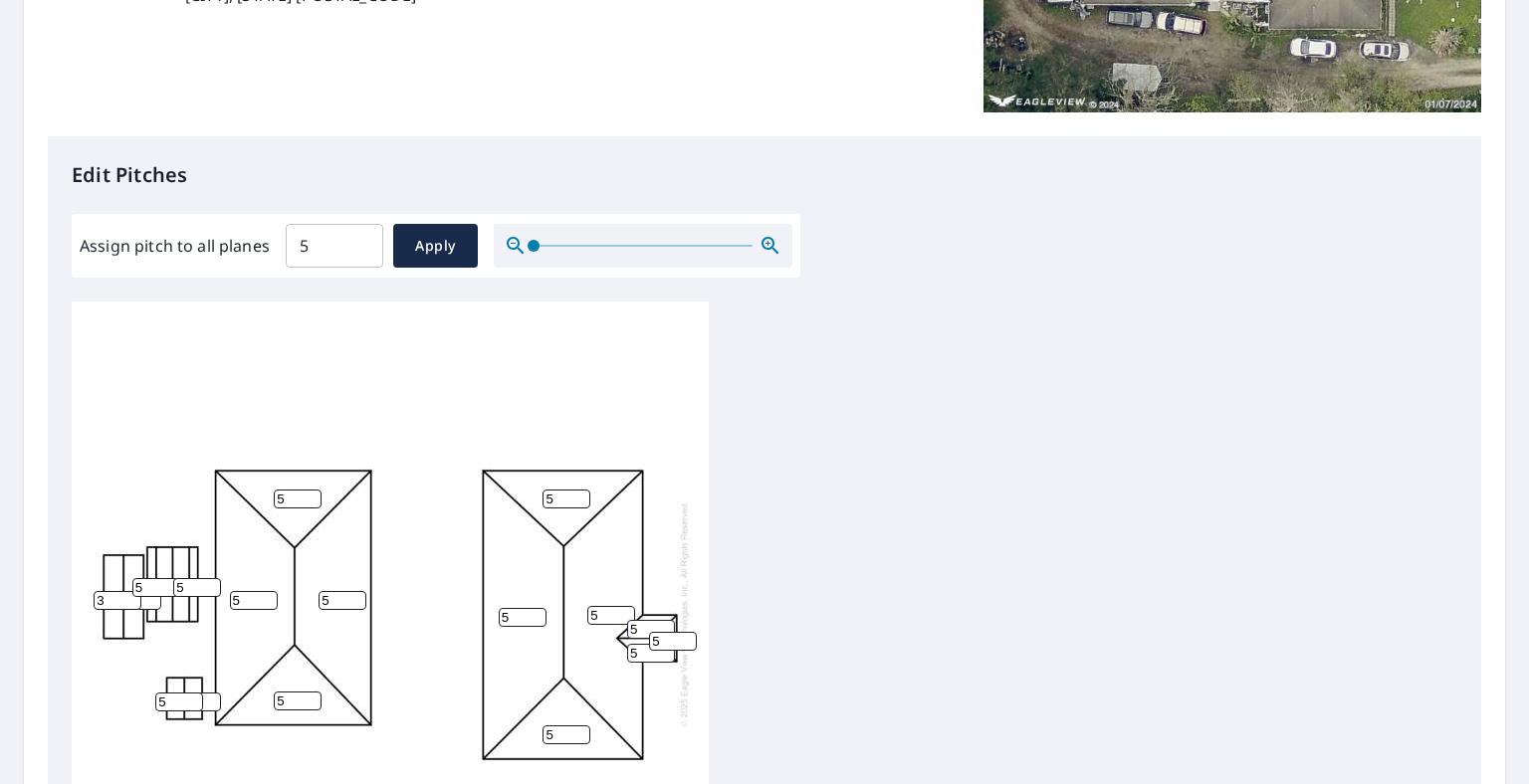 type on "3" 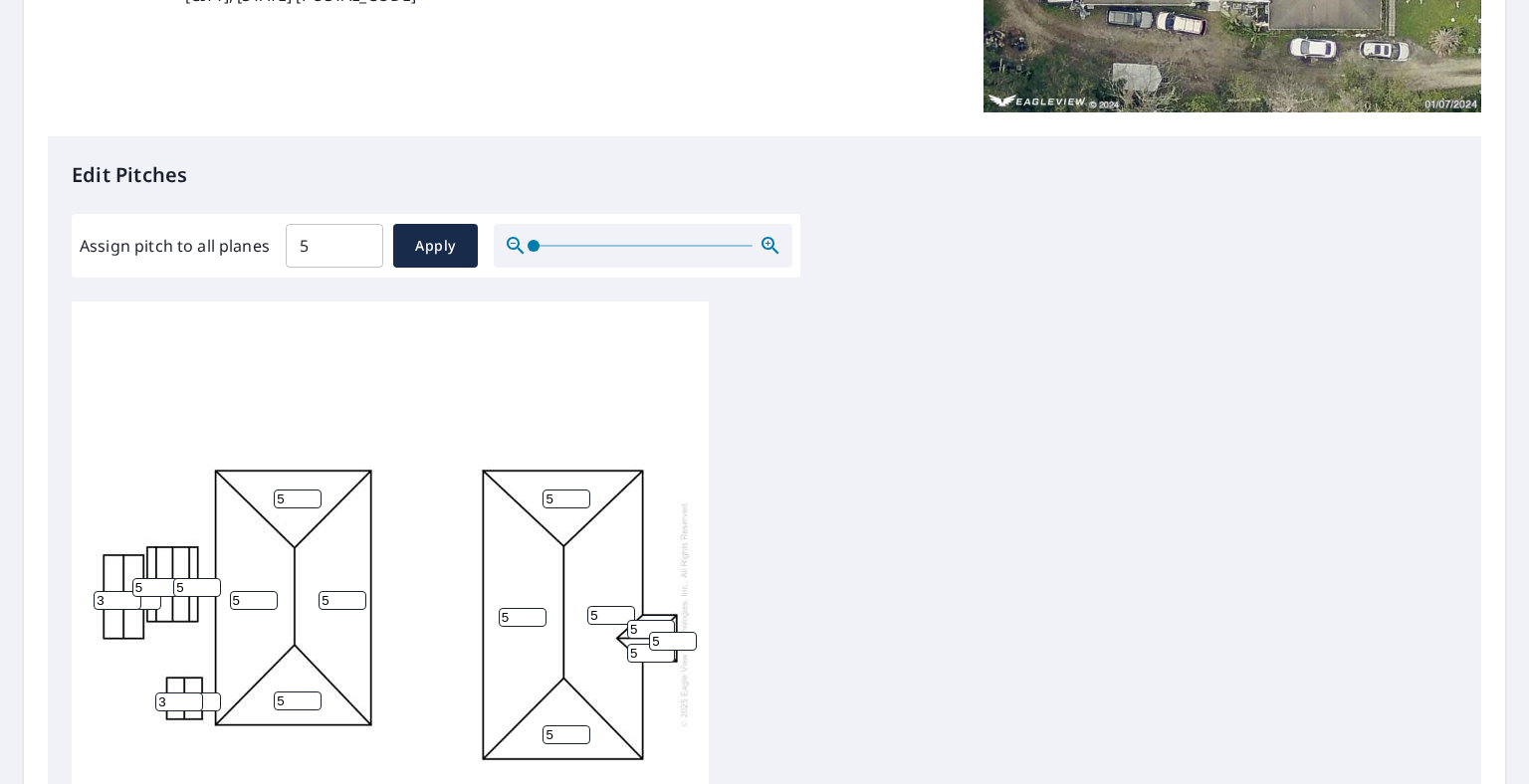 type on "3" 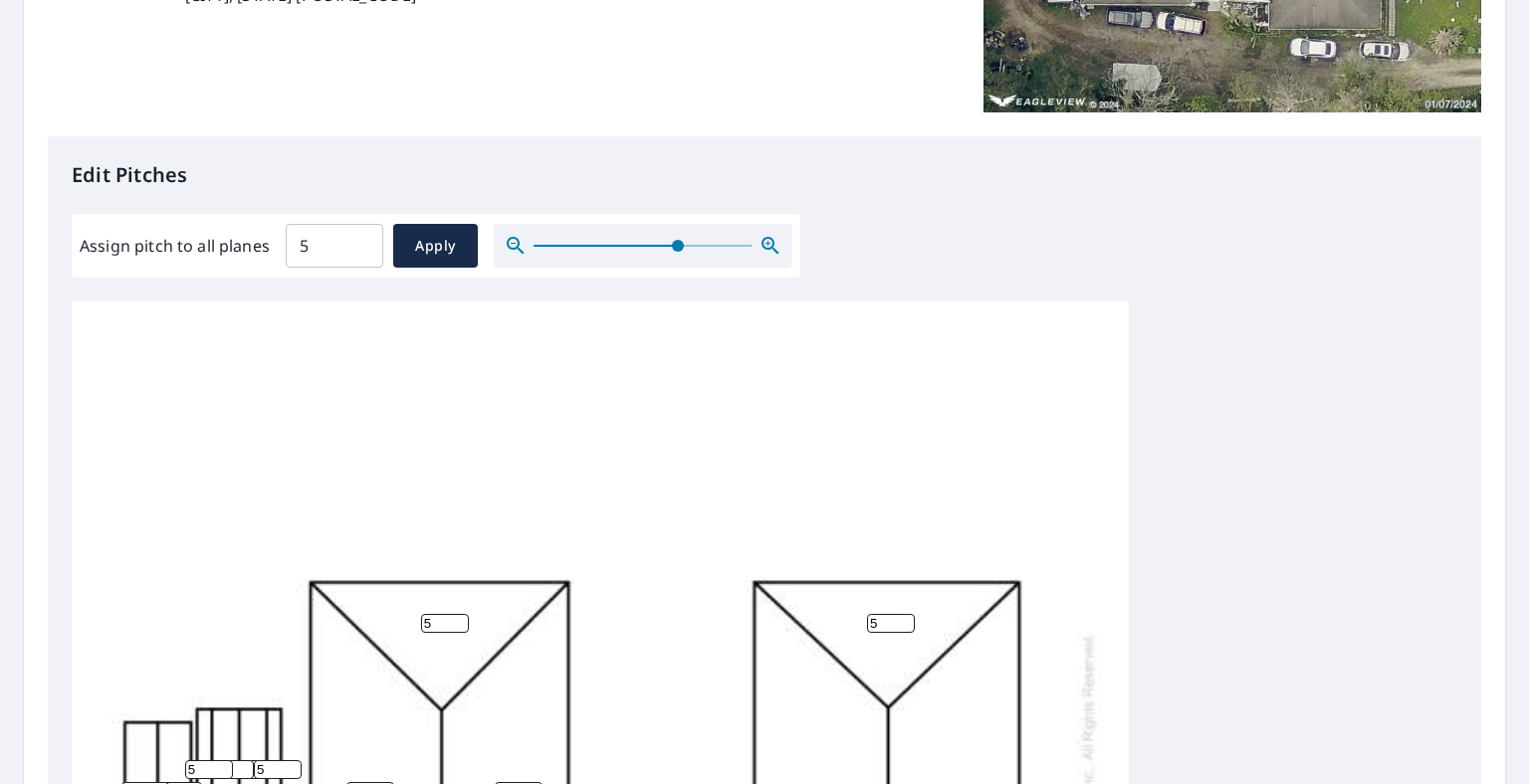 drag, startPoint x: 532, startPoint y: 248, endPoint x: 677, endPoint y: 248, distance: 145 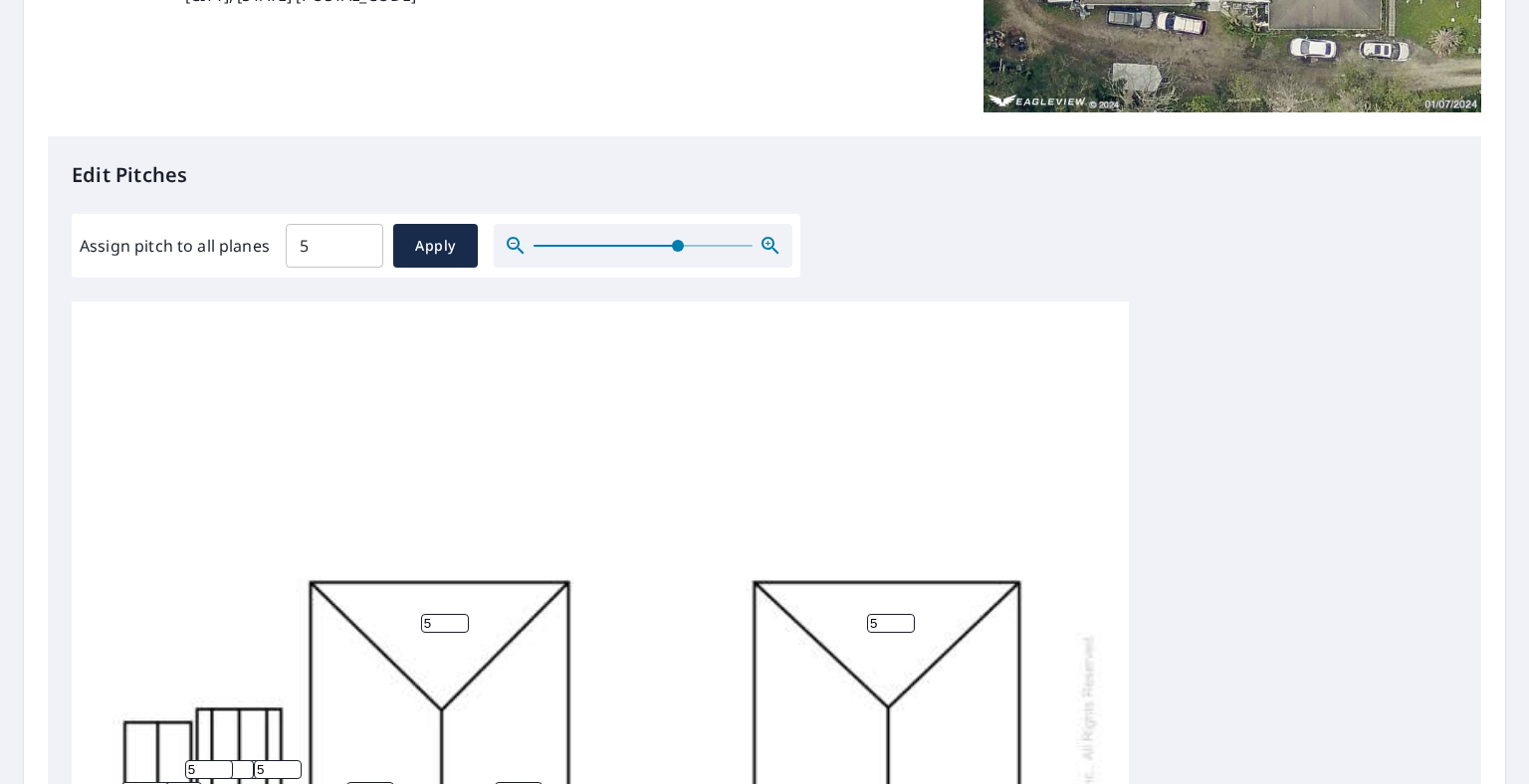 click at bounding box center (678, 246) 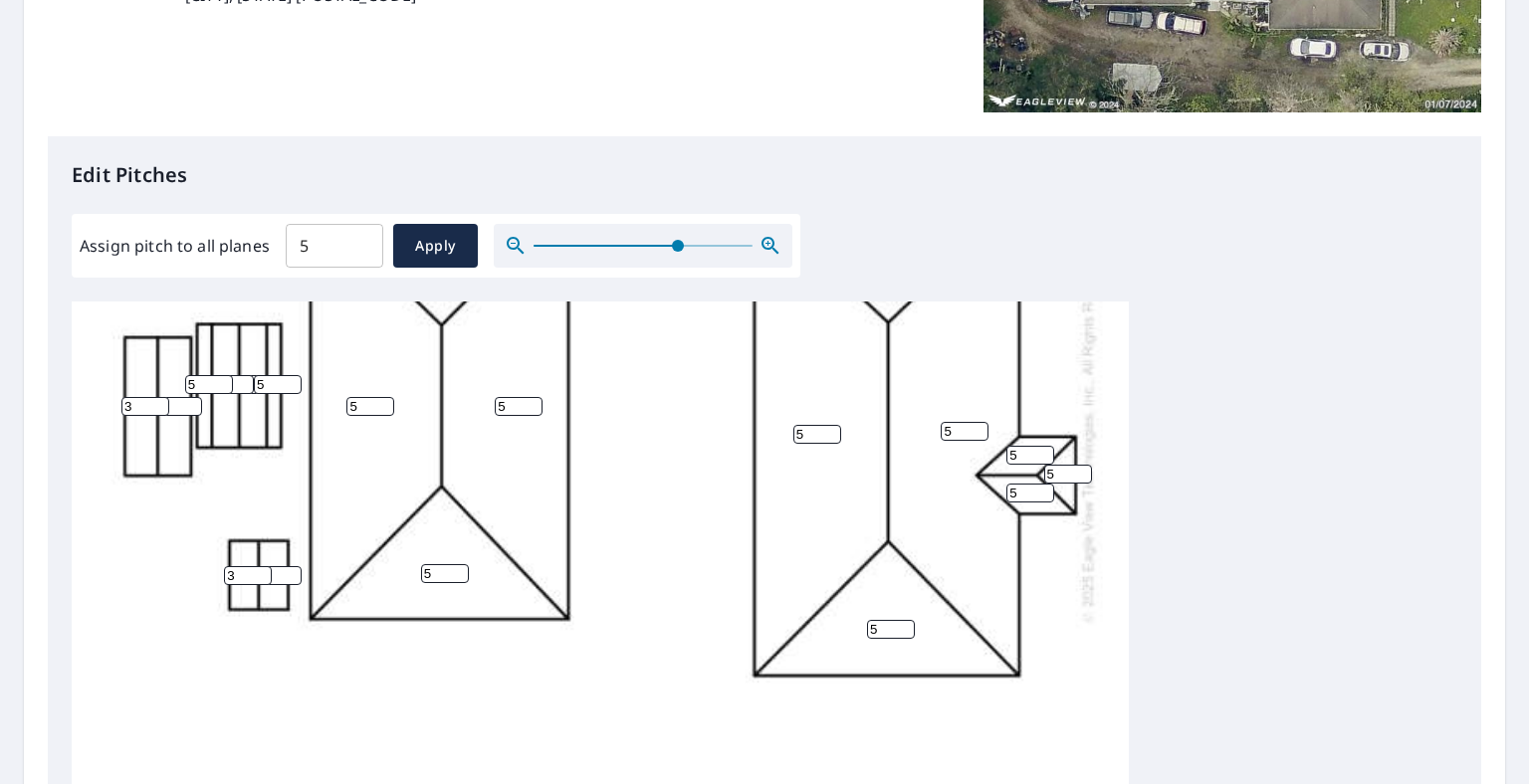 scroll, scrollTop: 398, scrollLeft: 0, axis: vertical 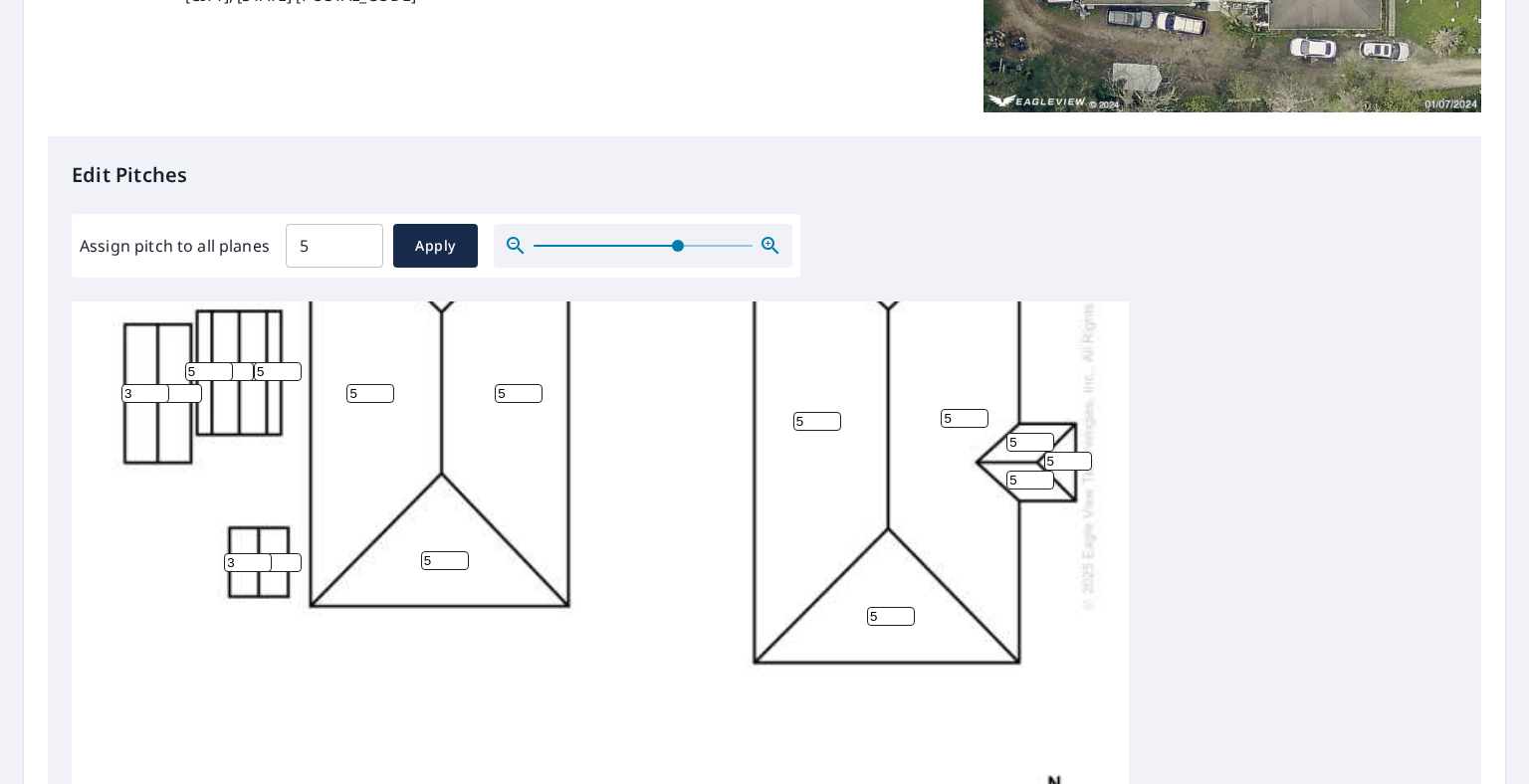 click on "5" at bounding box center [278, 562] 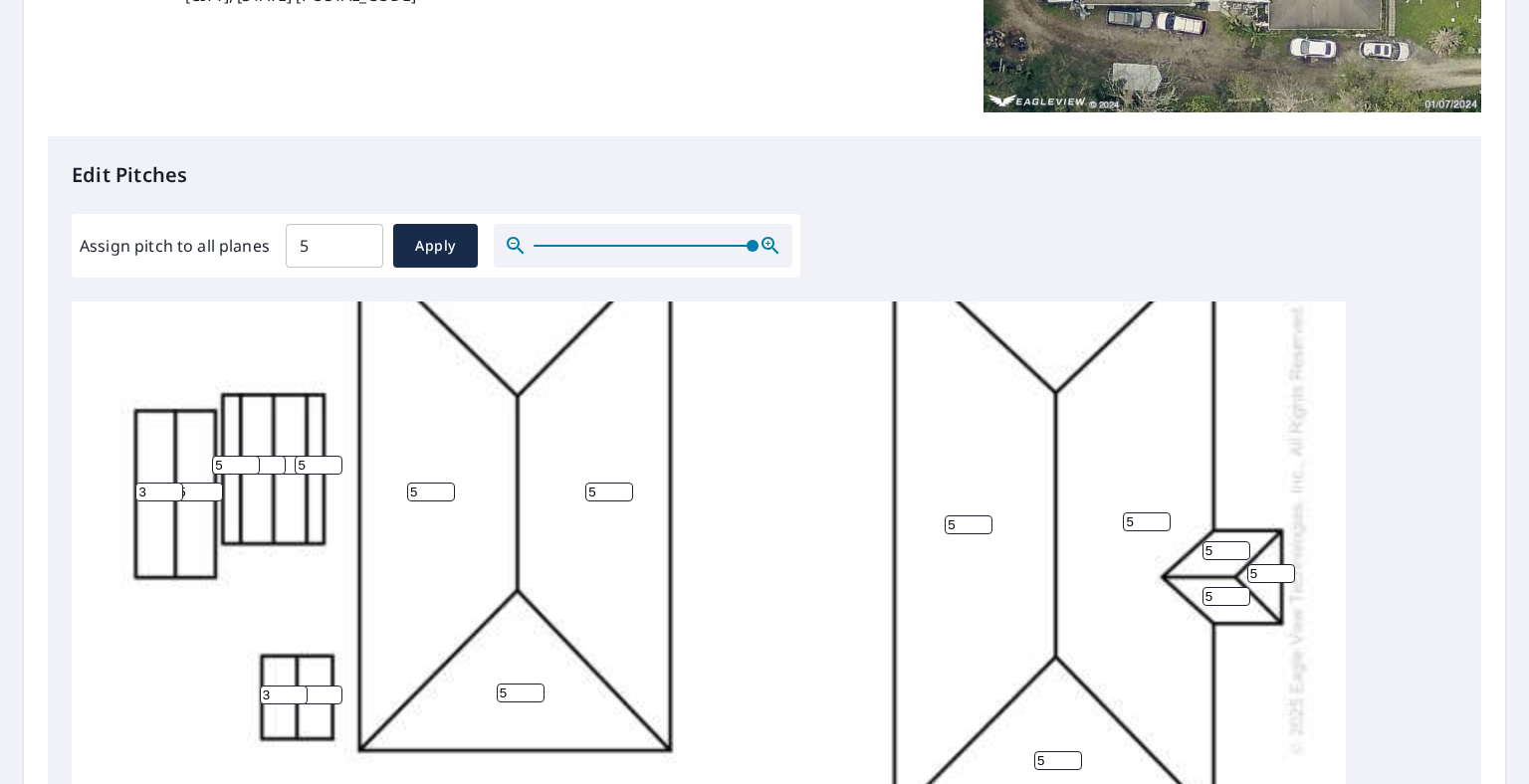 drag, startPoint x: 671, startPoint y: 248, endPoint x: 800, endPoint y: 259, distance: 129.46814 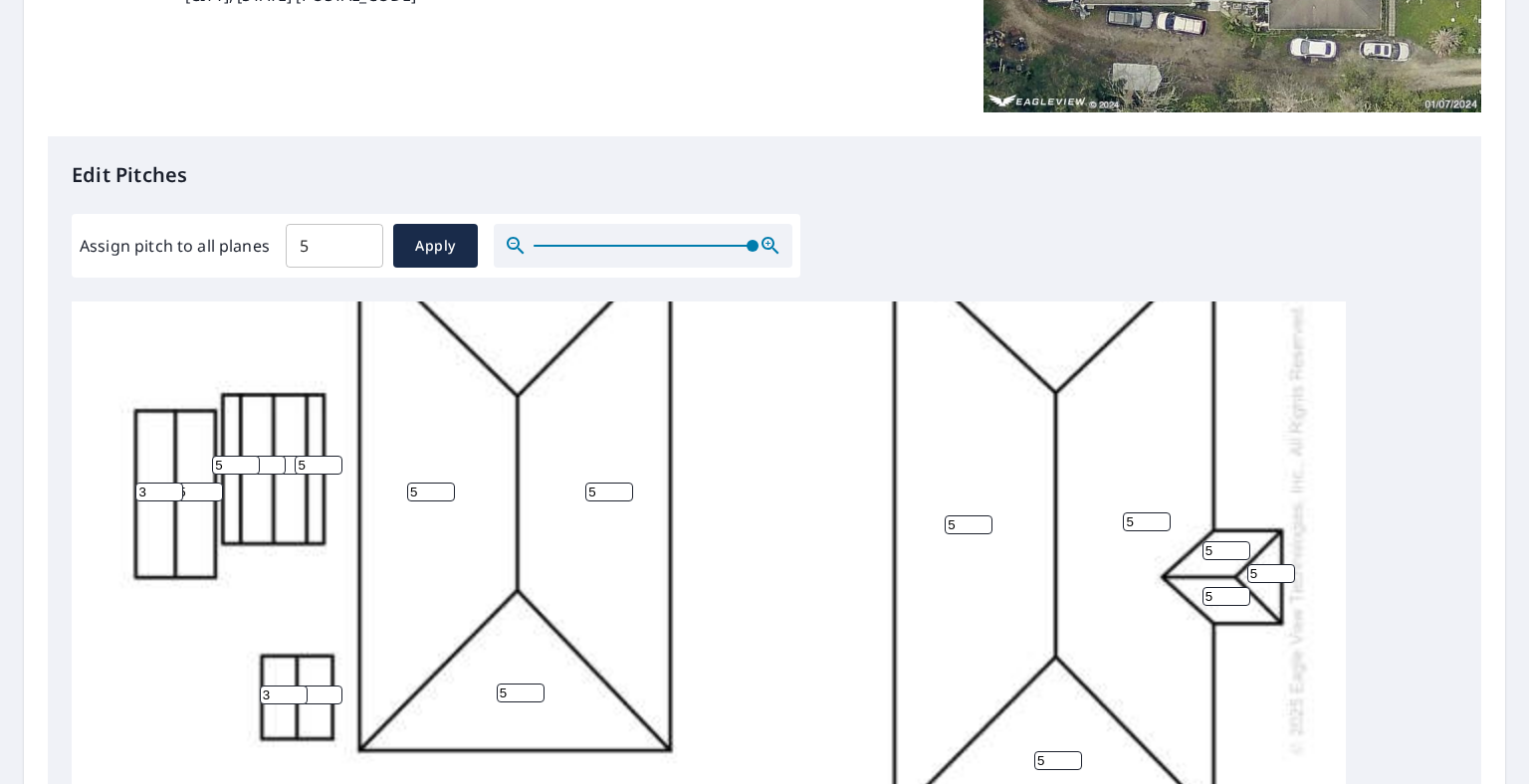 click on "Edit Pitches Assign pitch to all planes [NUMBER] ​ Apply [PHONE]" at bounding box center [764, 543] 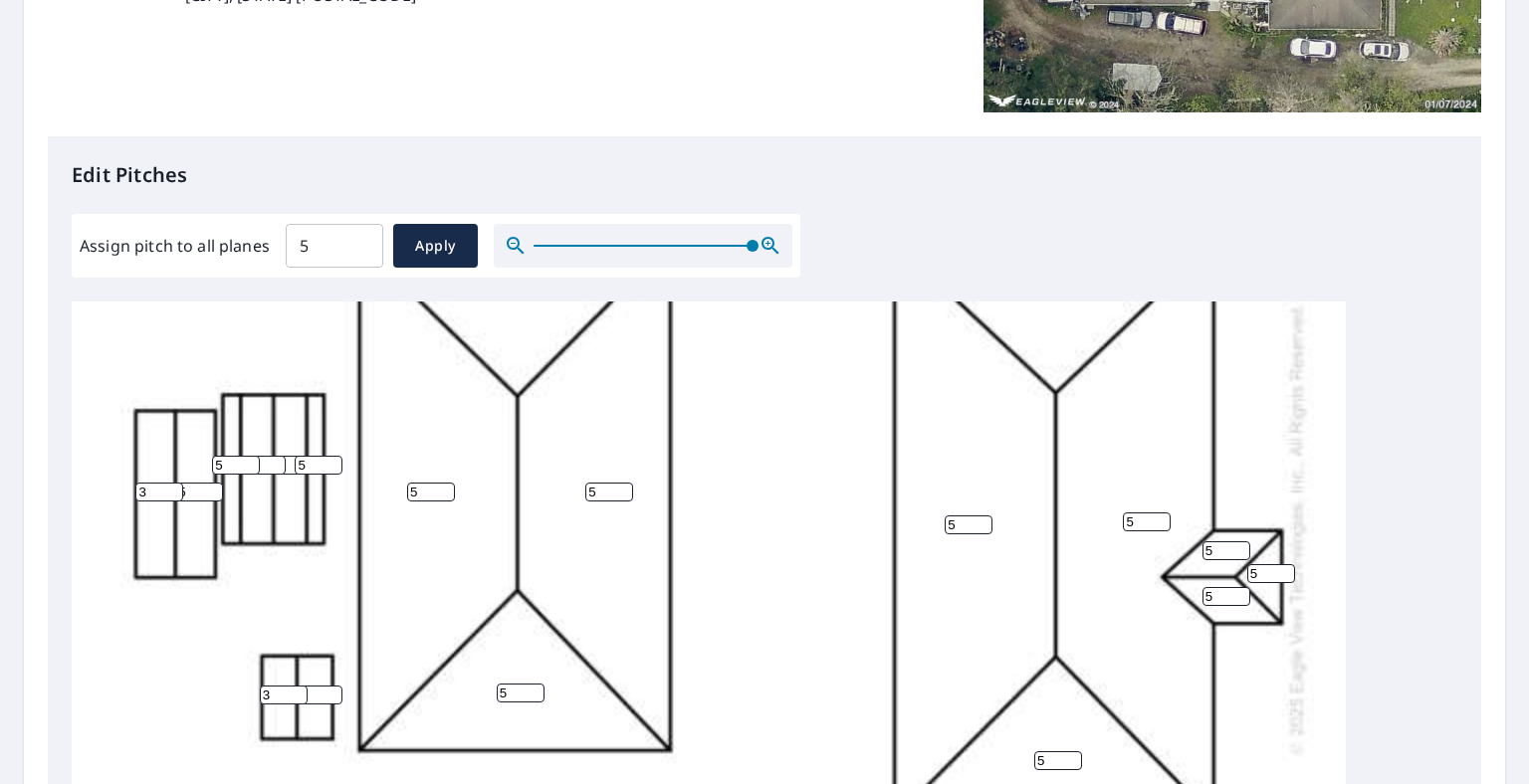 click on "[PHONE]" at bounding box center (709, 528) 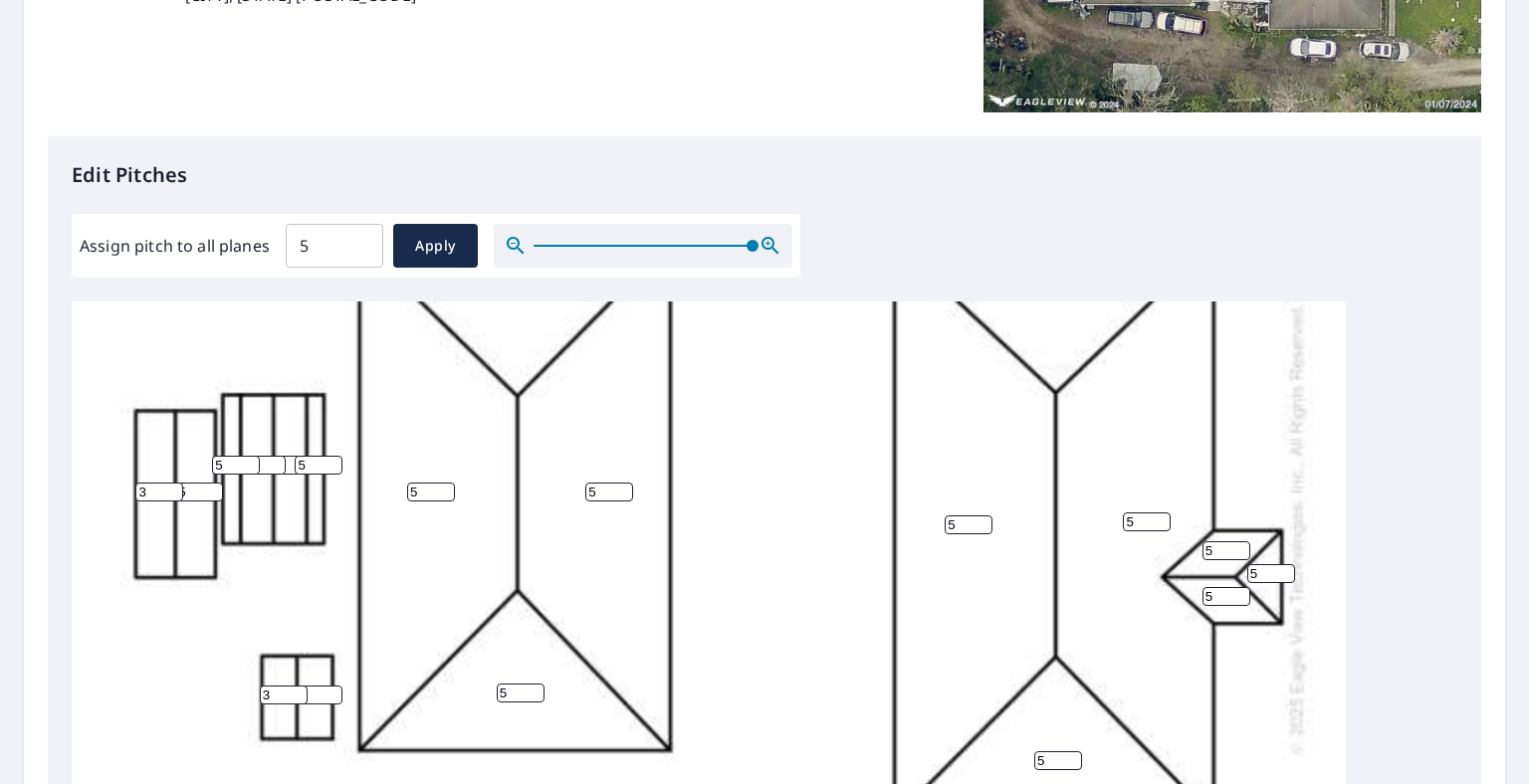 click on "5" at bounding box center [236, 465] 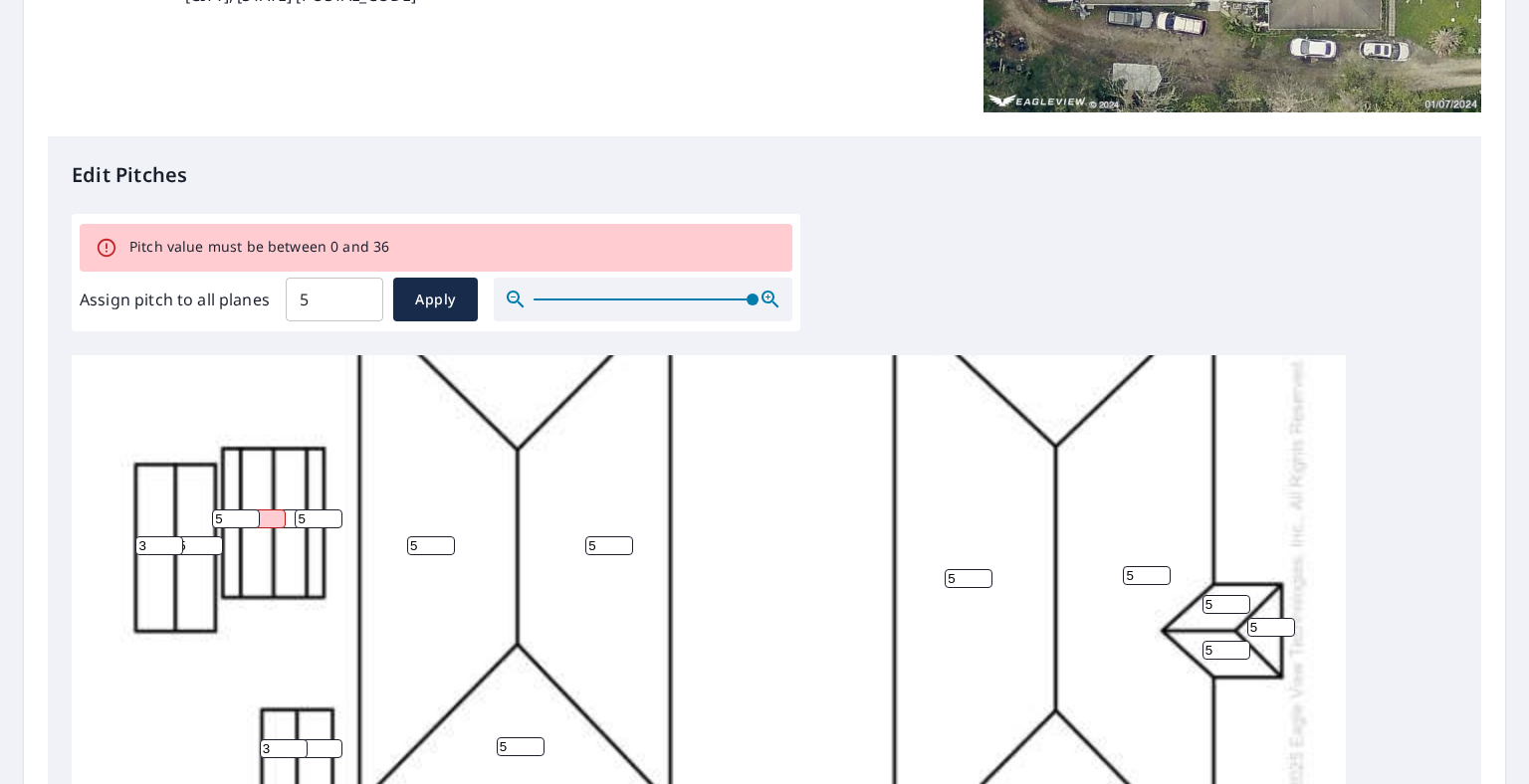 type on "5" 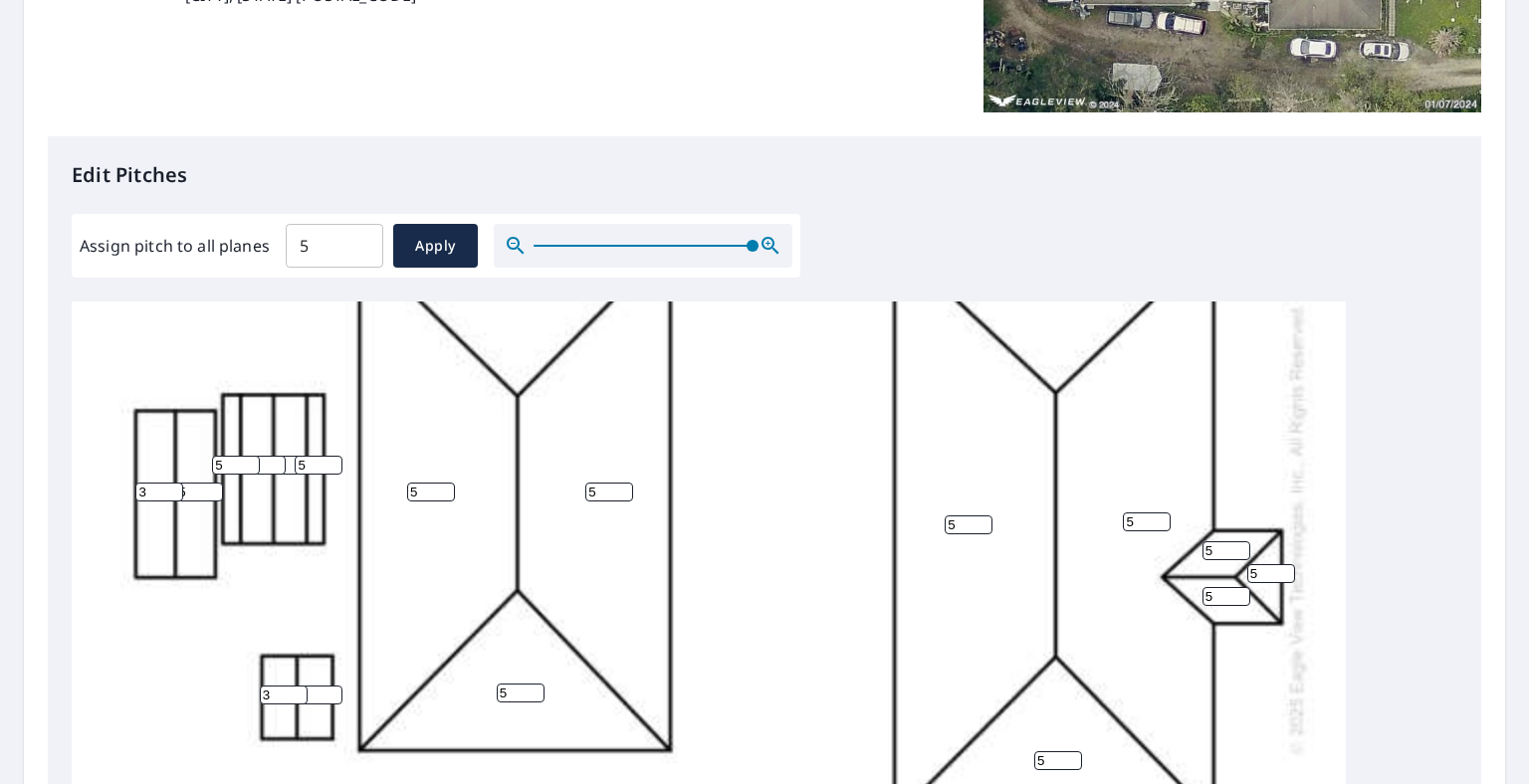 click at bounding box center [262, 465] 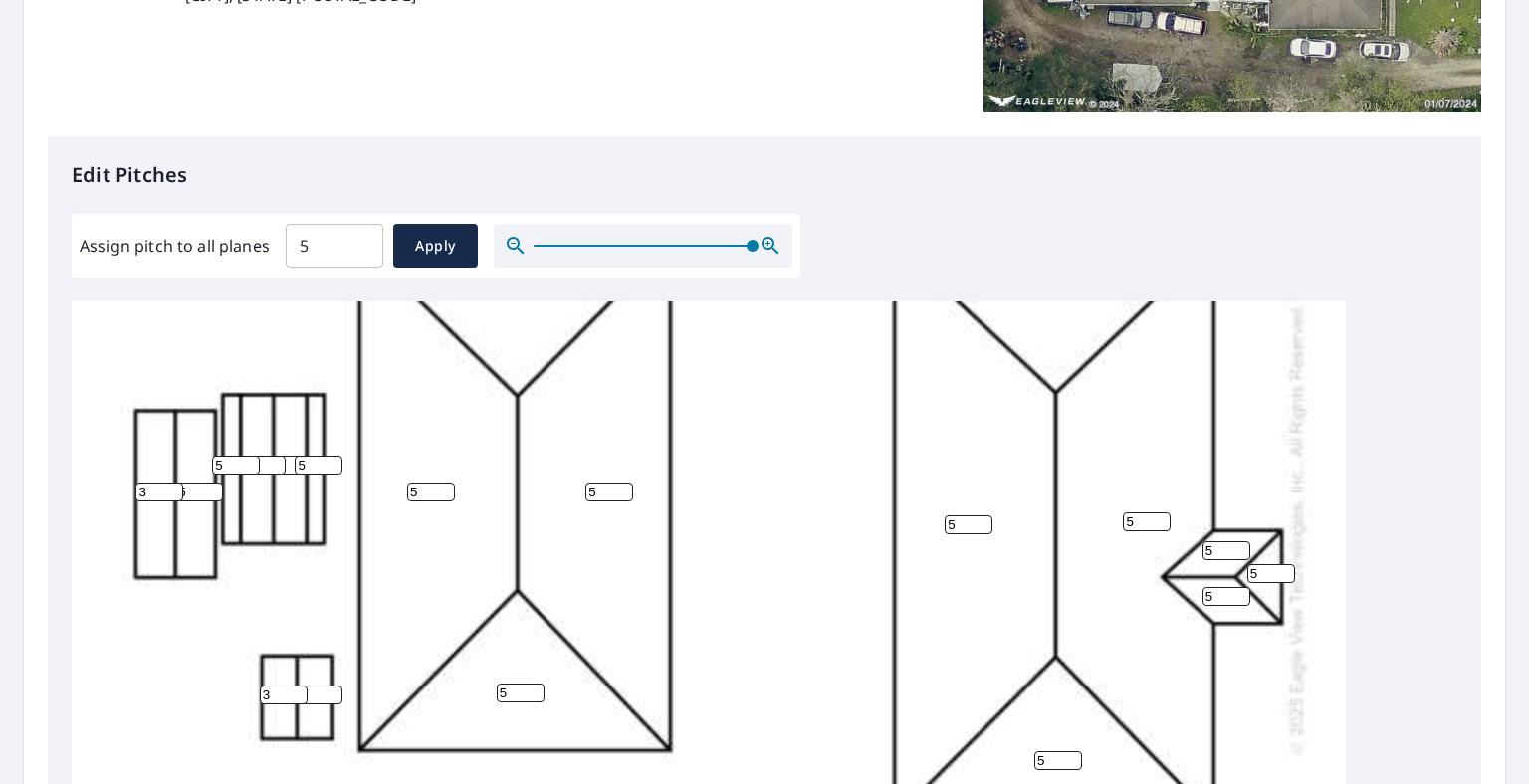type on "3" 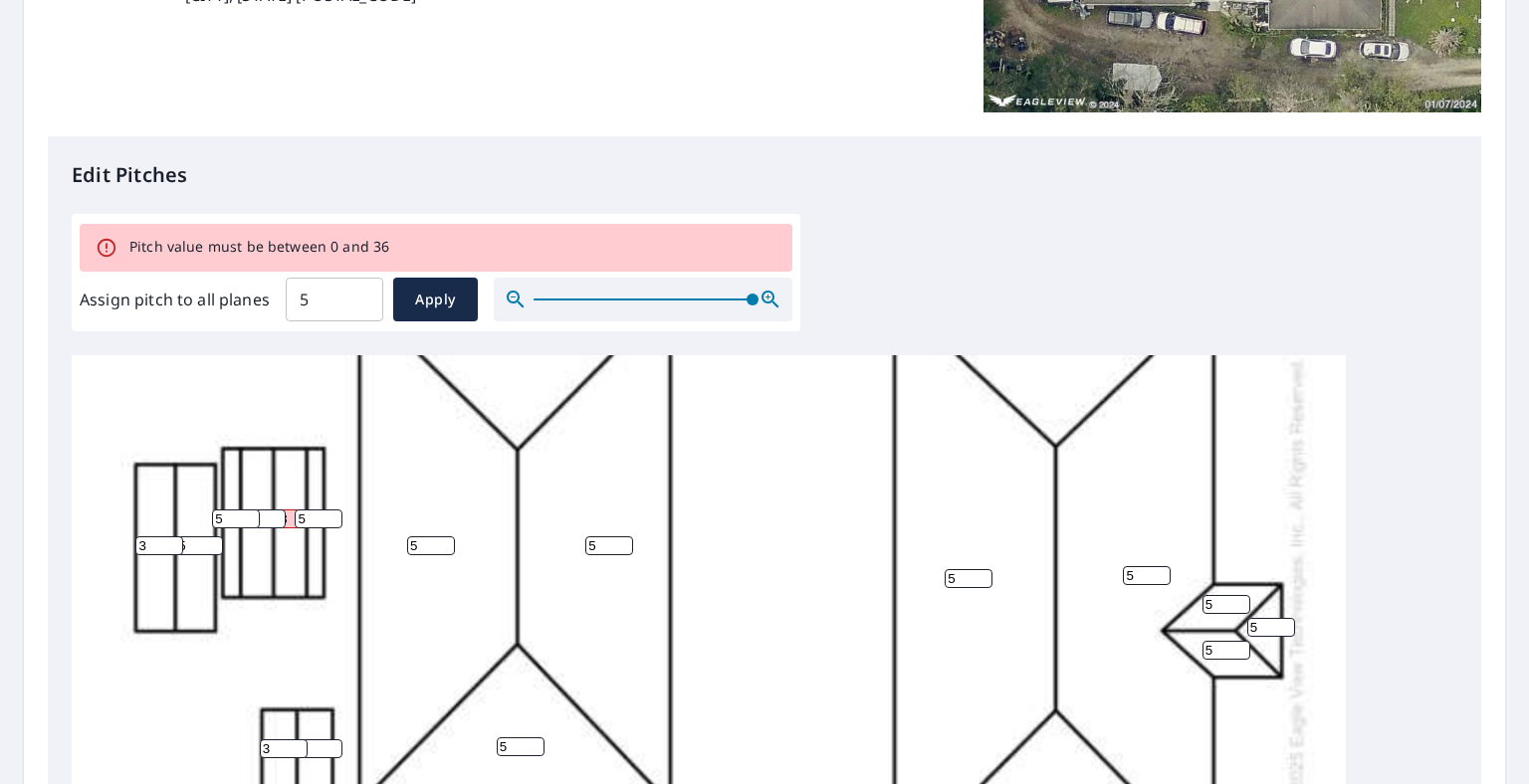 type on "5" 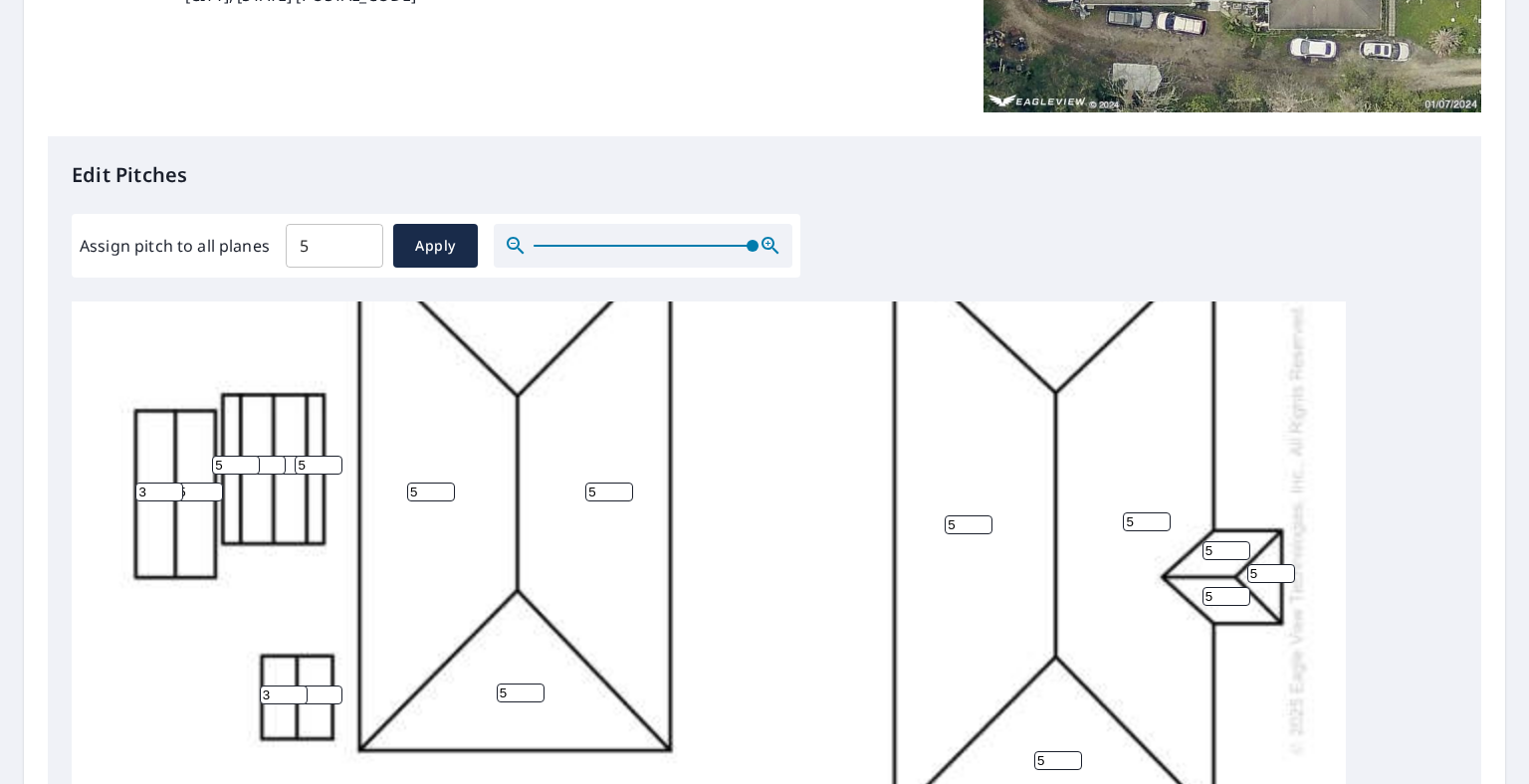 click at bounding box center [294, 465] 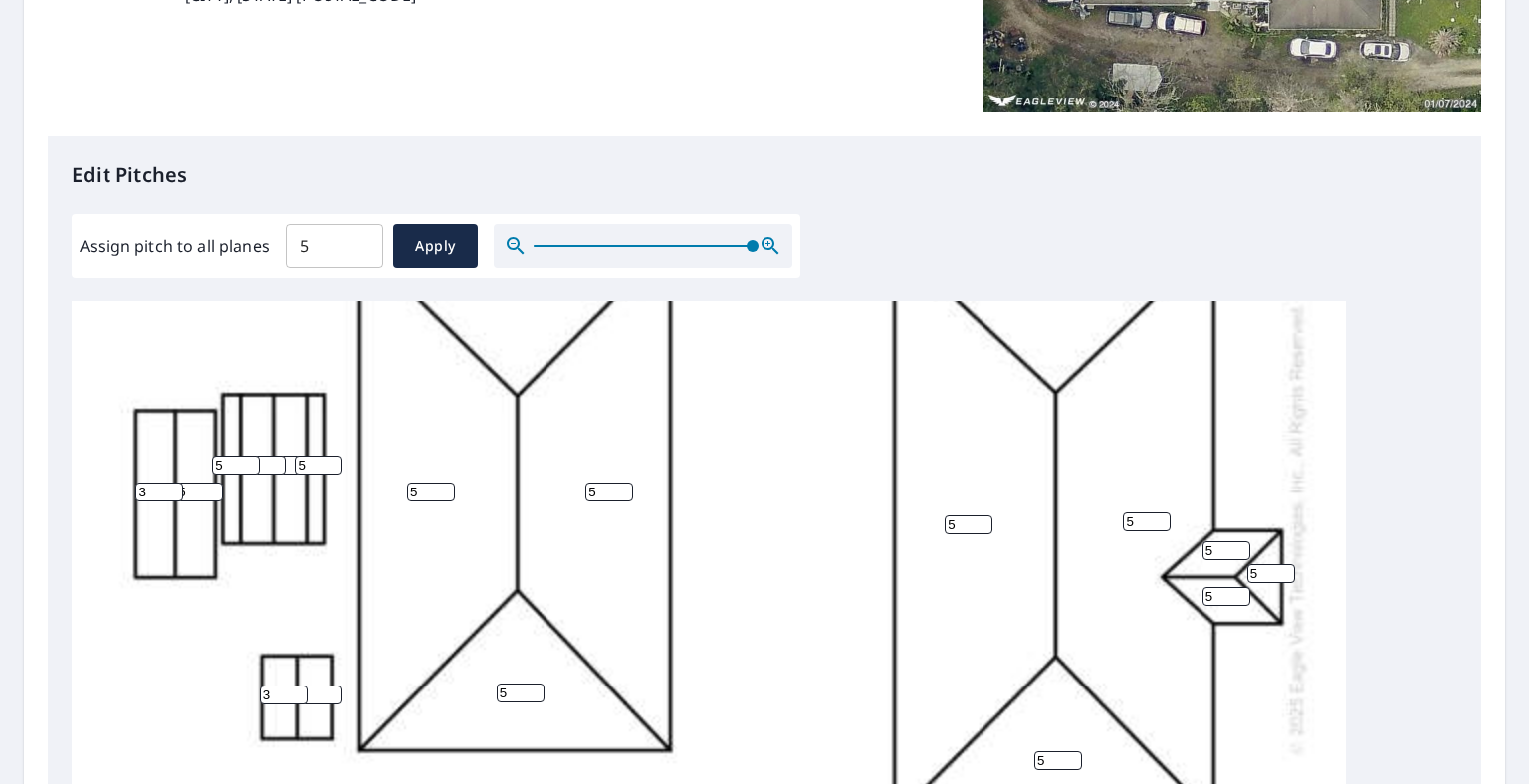 type on "3" 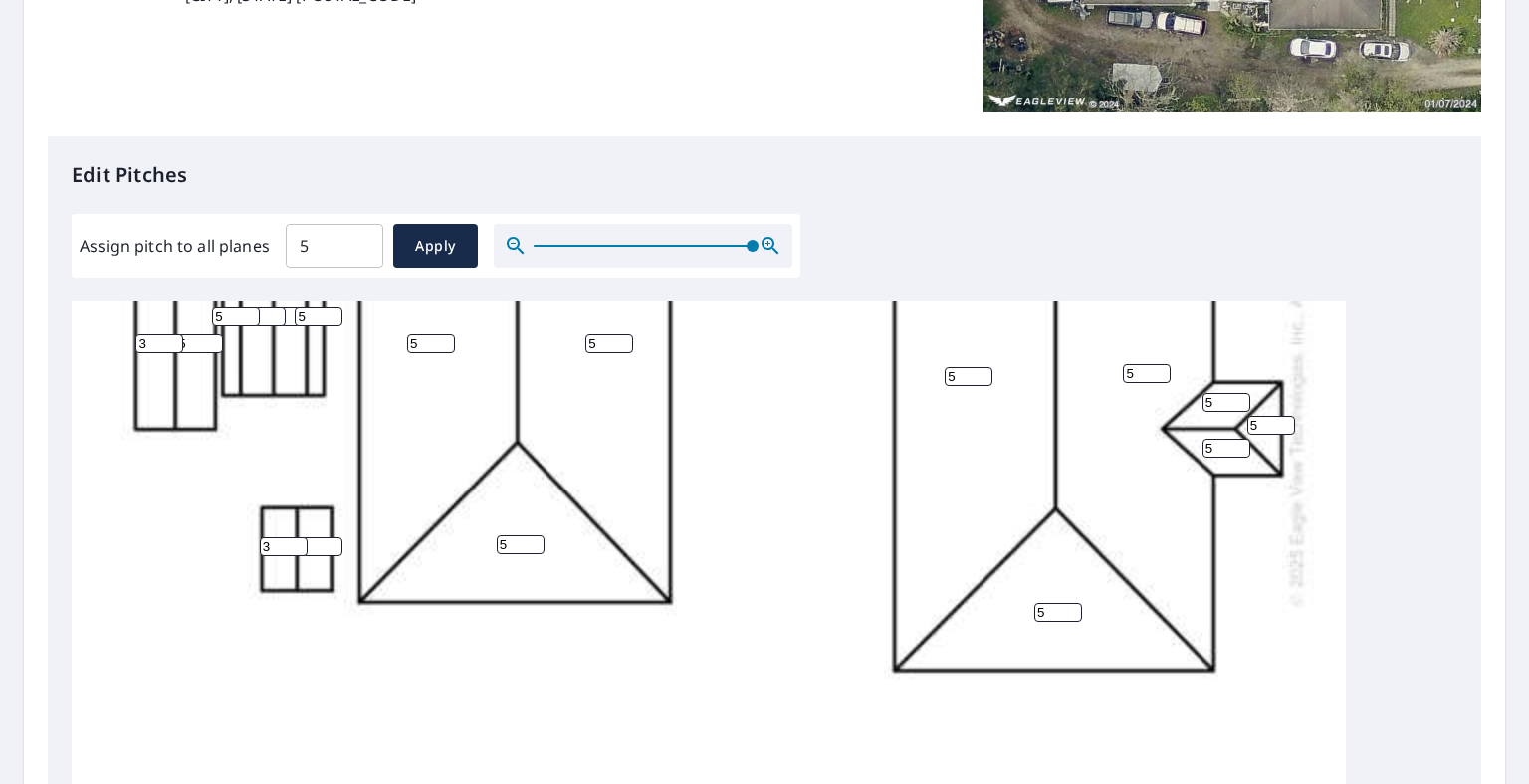 scroll, scrollTop: 545, scrollLeft: 0, axis: vertical 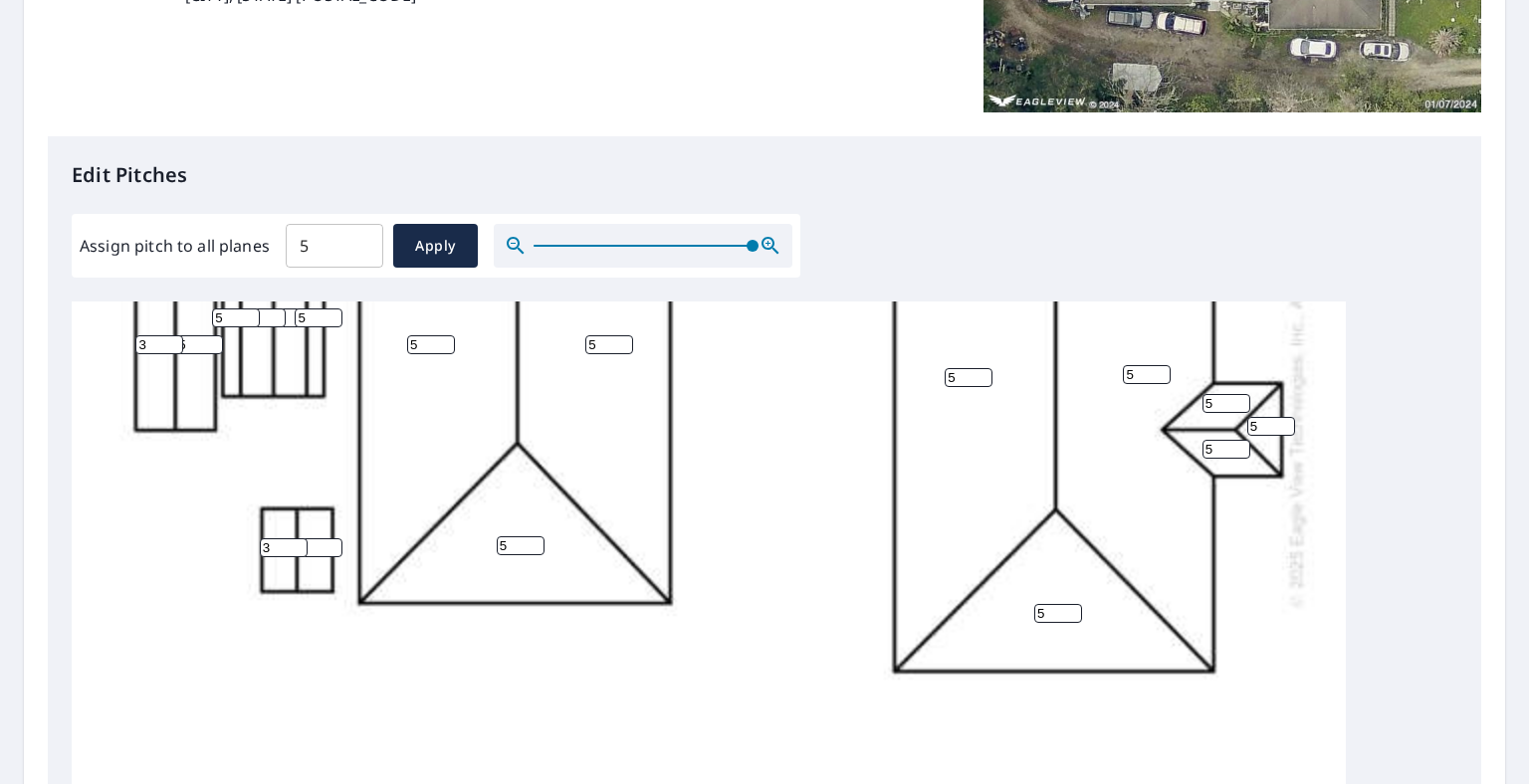 click on "3" at bounding box center [319, 547] 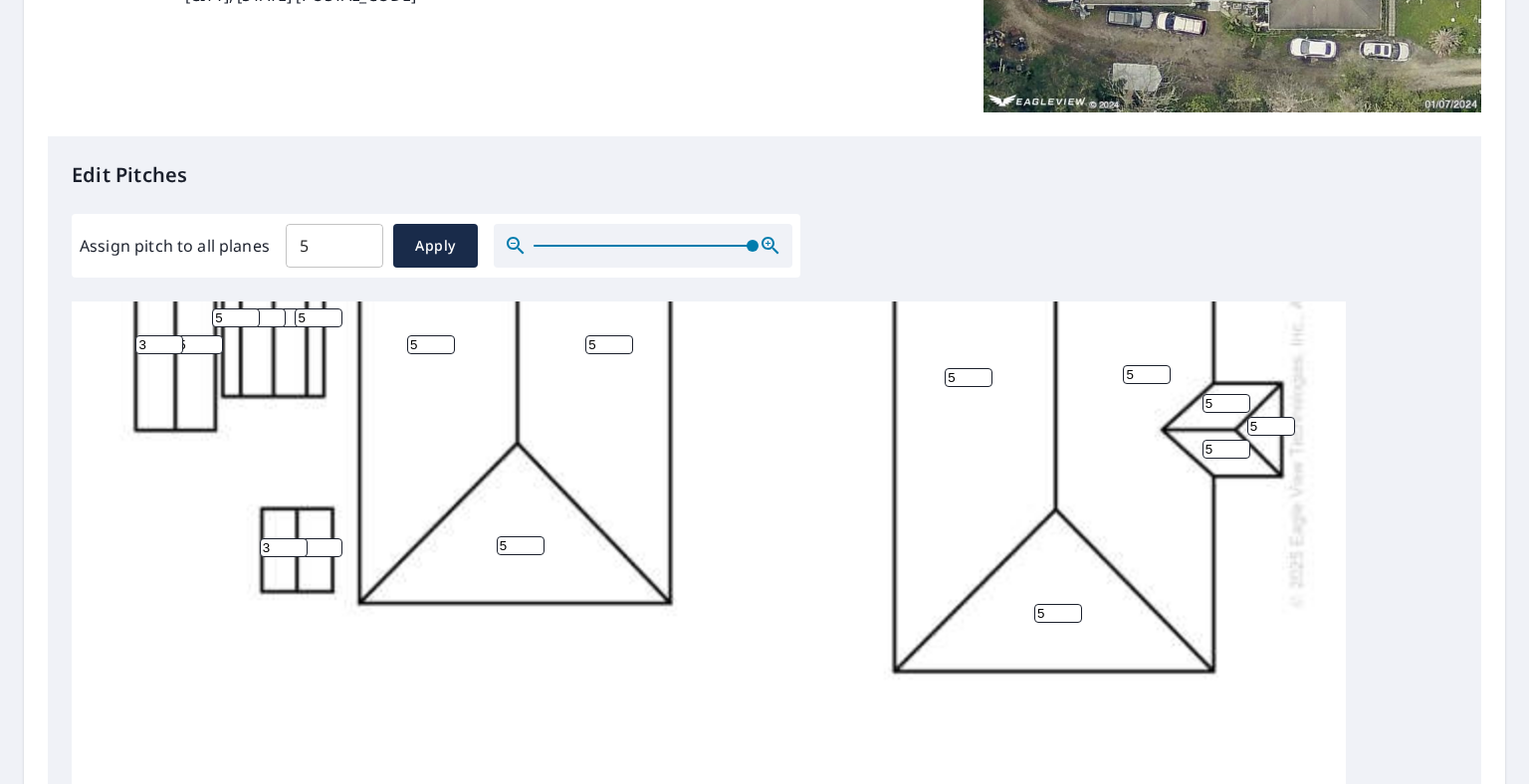 type on "3" 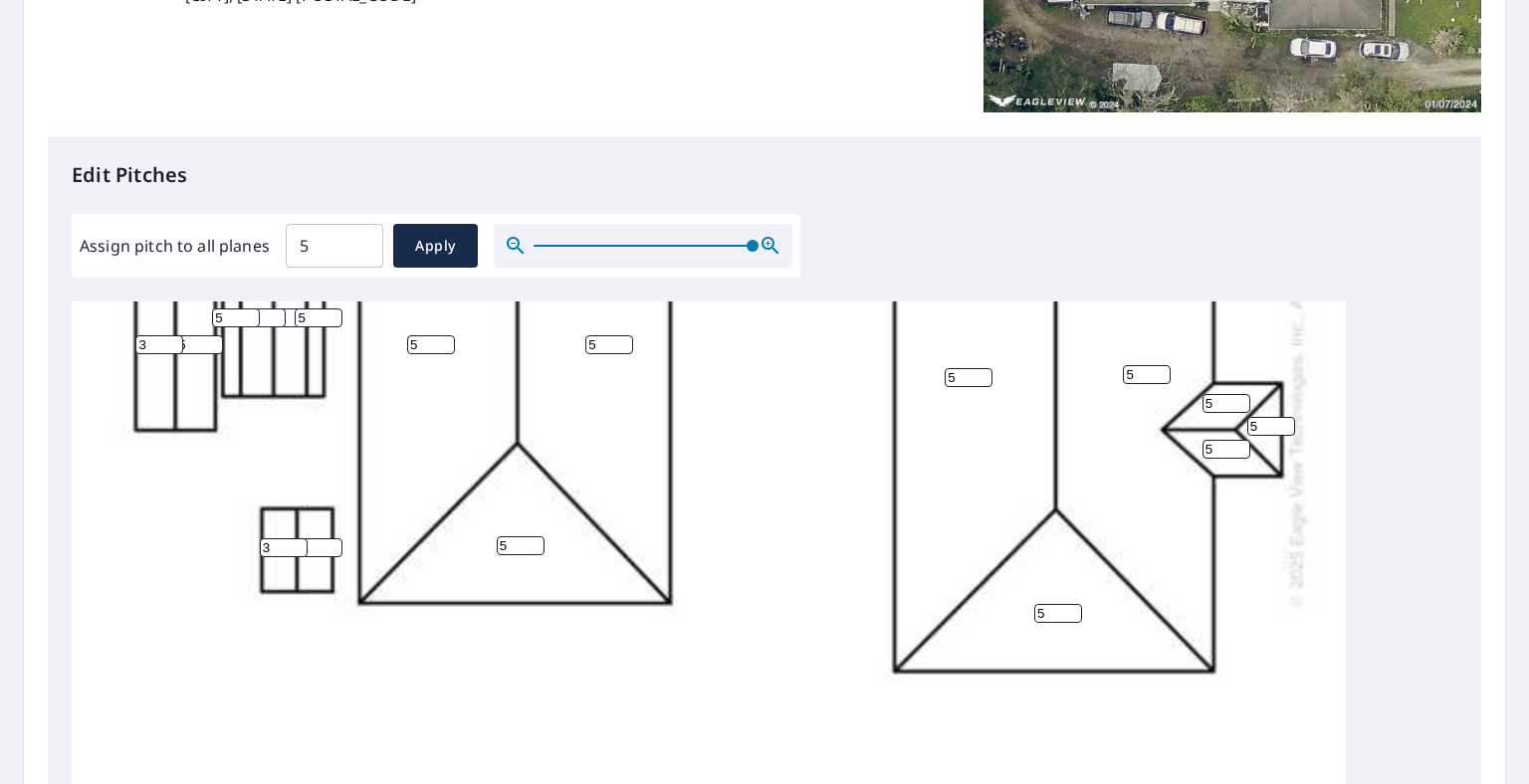 click on "[PHONE]" at bounding box center (709, 381) 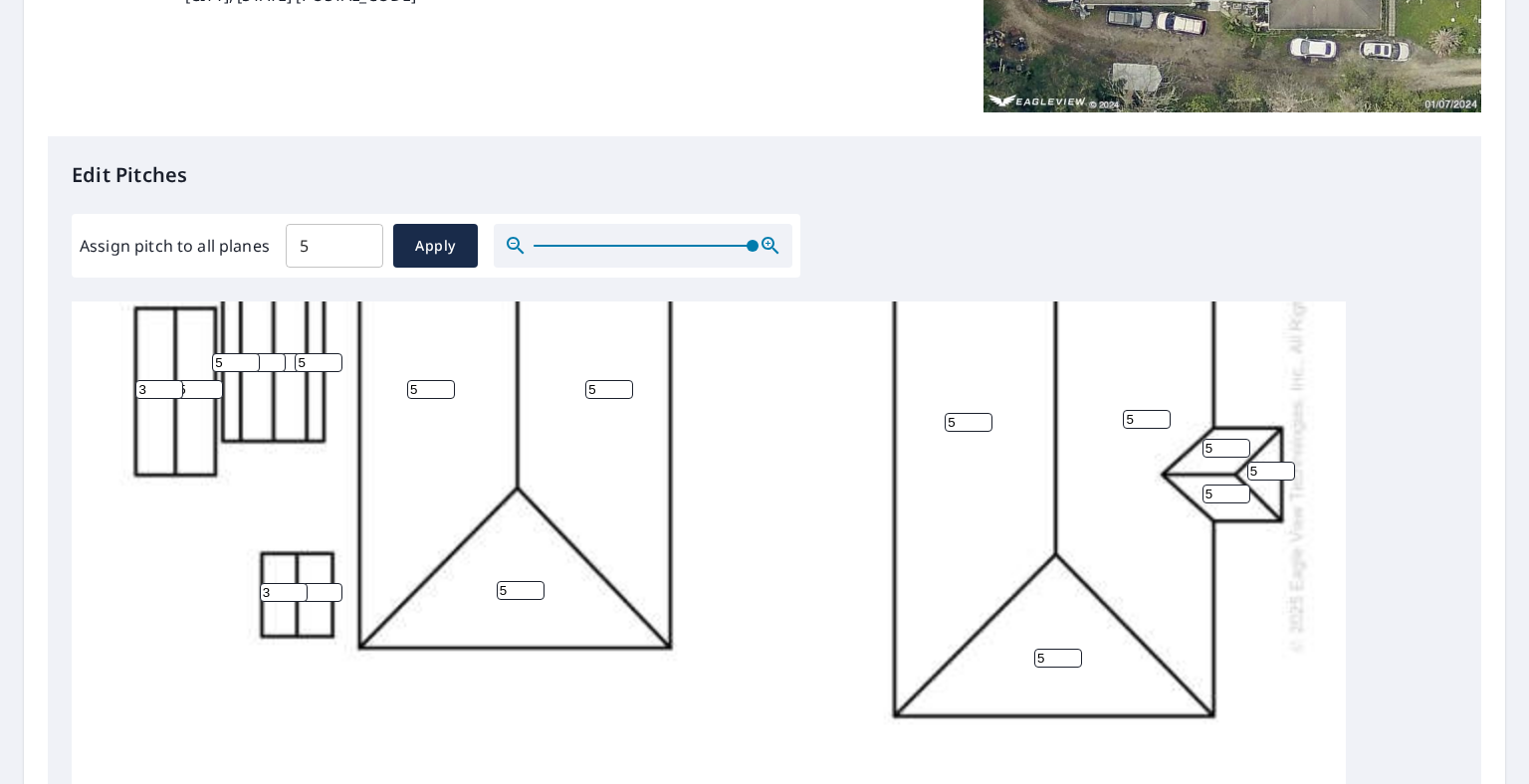 scroll, scrollTop: 645, scrollLeft: 0, axis: vertical 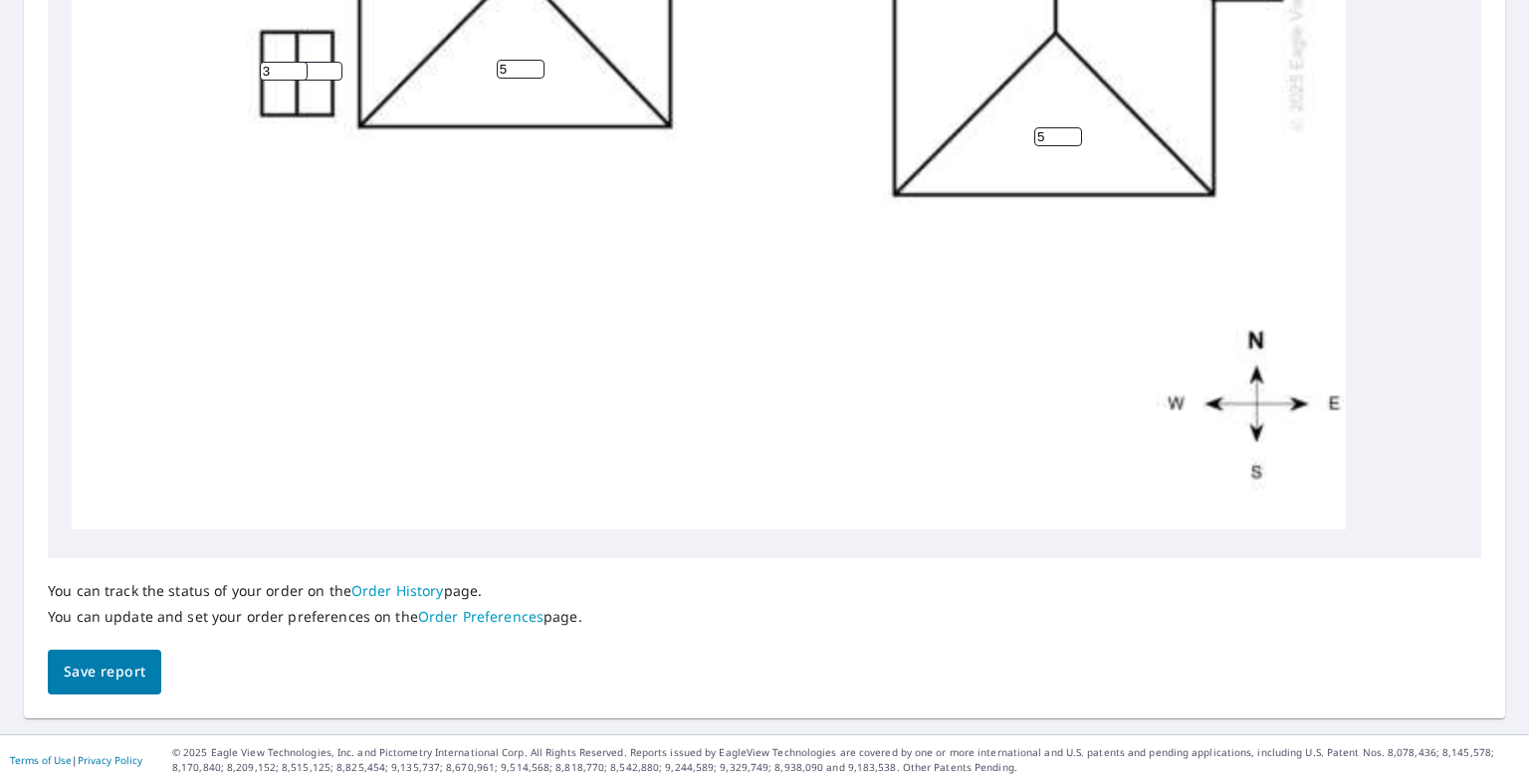 click on "Save report" at bounding box center [105, 672] 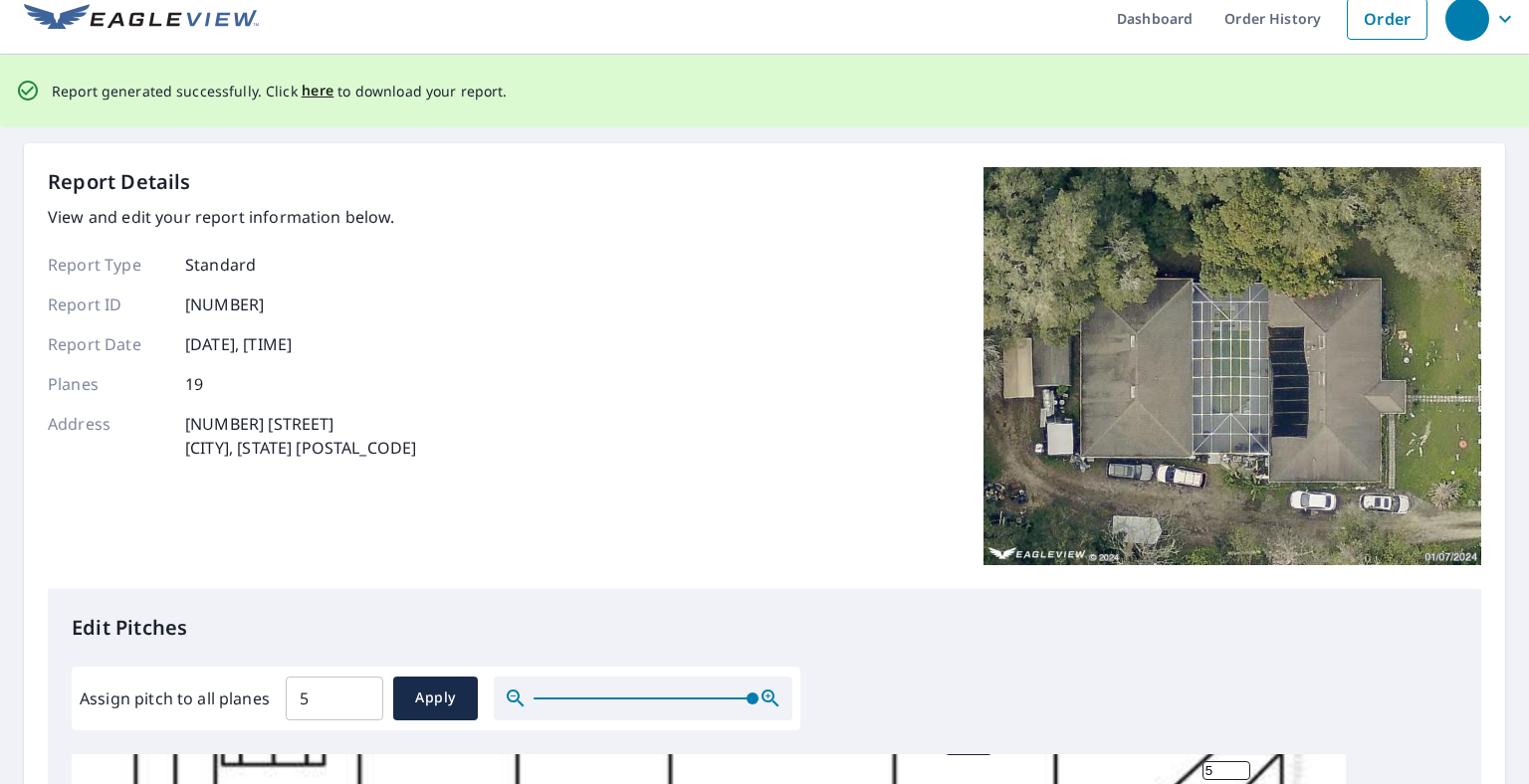 scroll, scrollTop: 0, scrollLeft: 0, axis: both 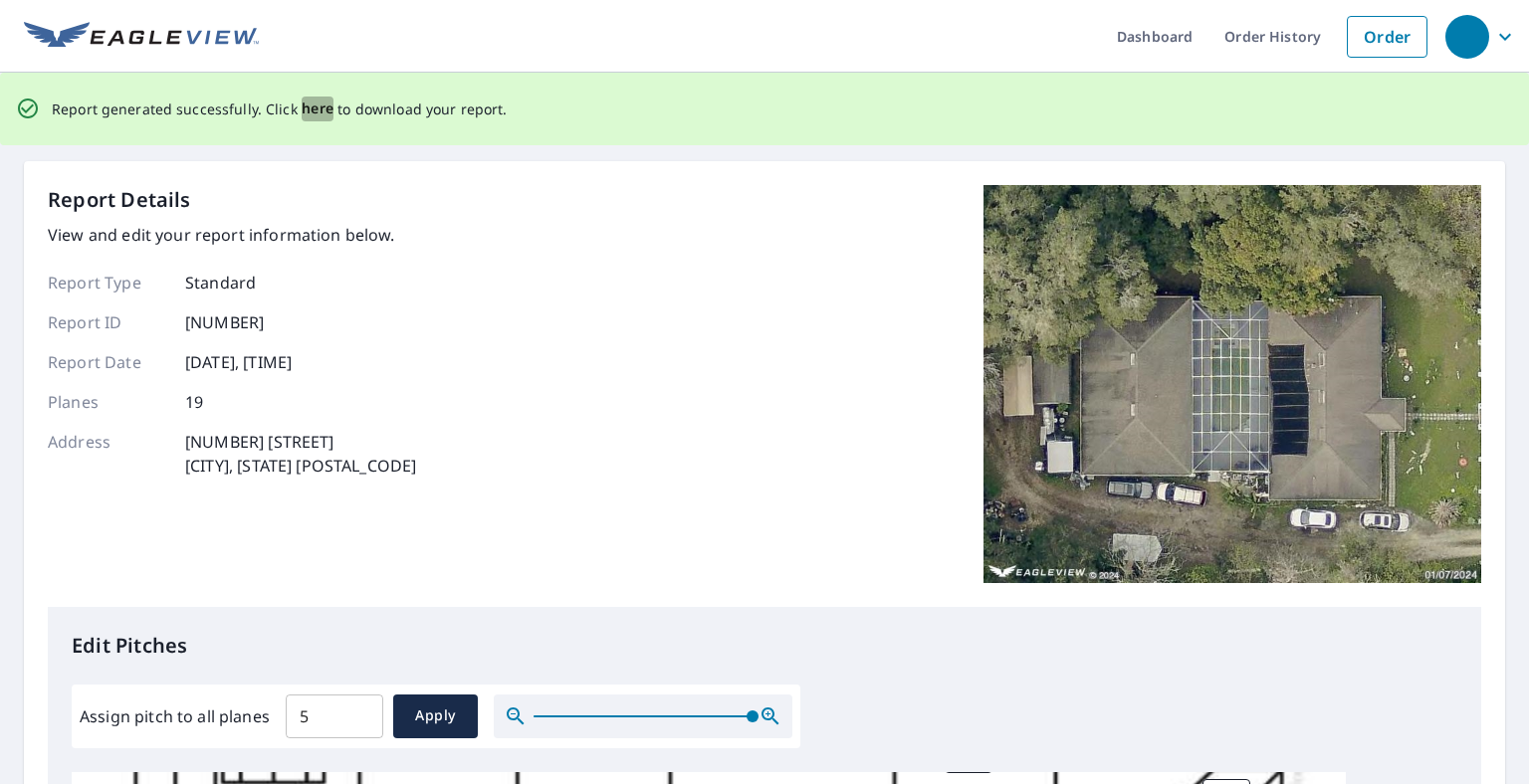 click on "here" at bounding box center [318, 108] 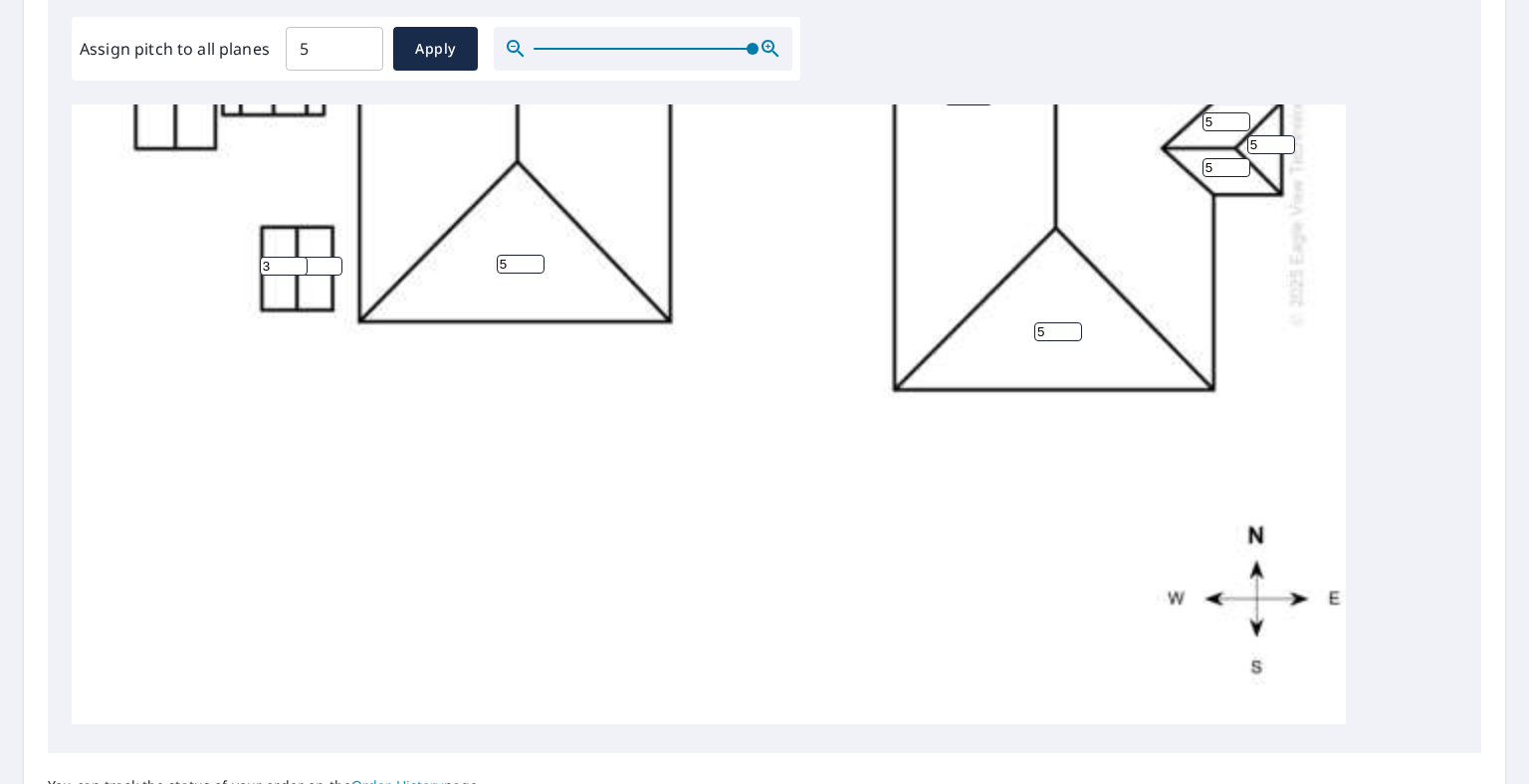 scroll, scrollTop: 597, scrollLeft: 0, axis: vertical 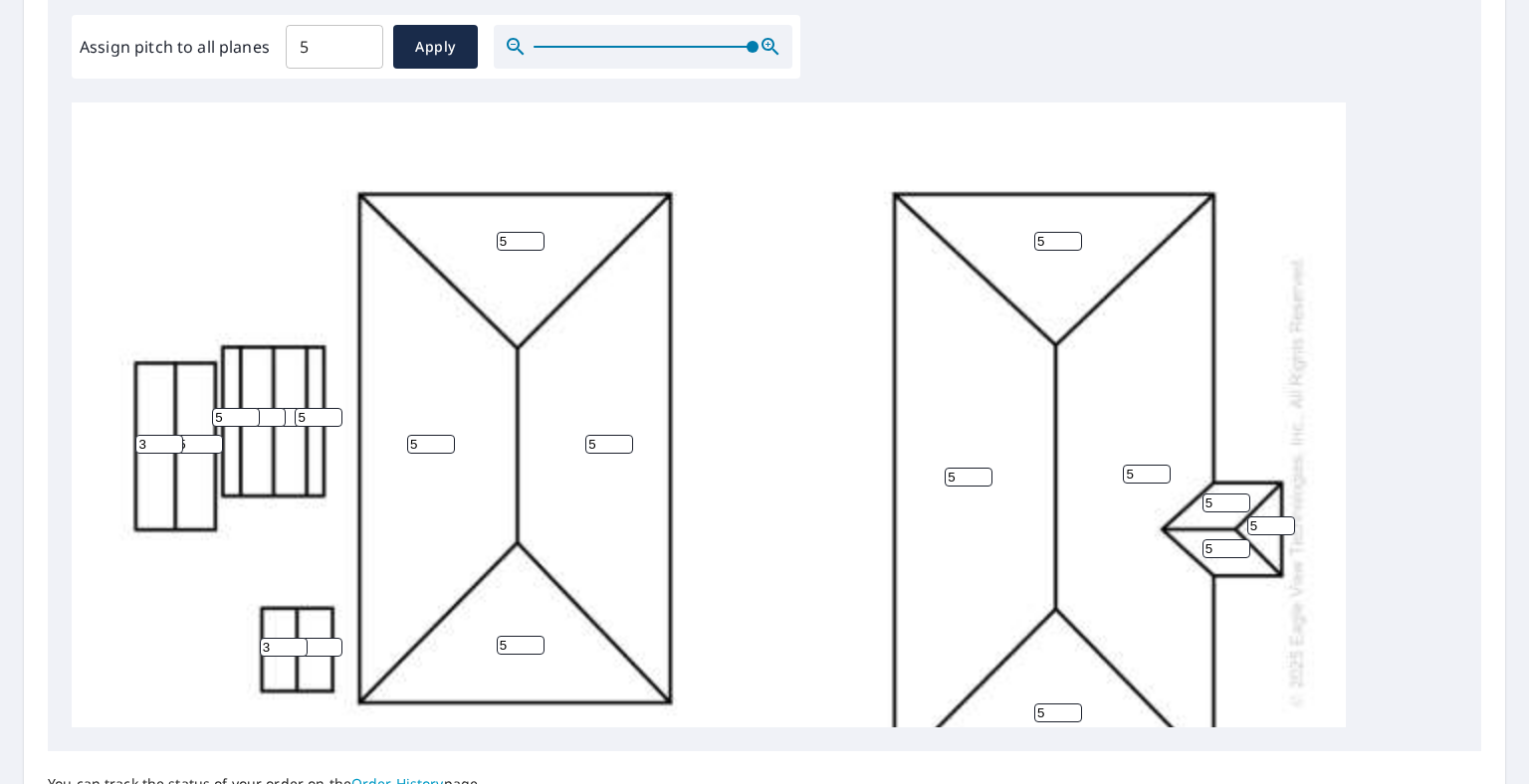 click on "5" at bounding box center (199, 444) 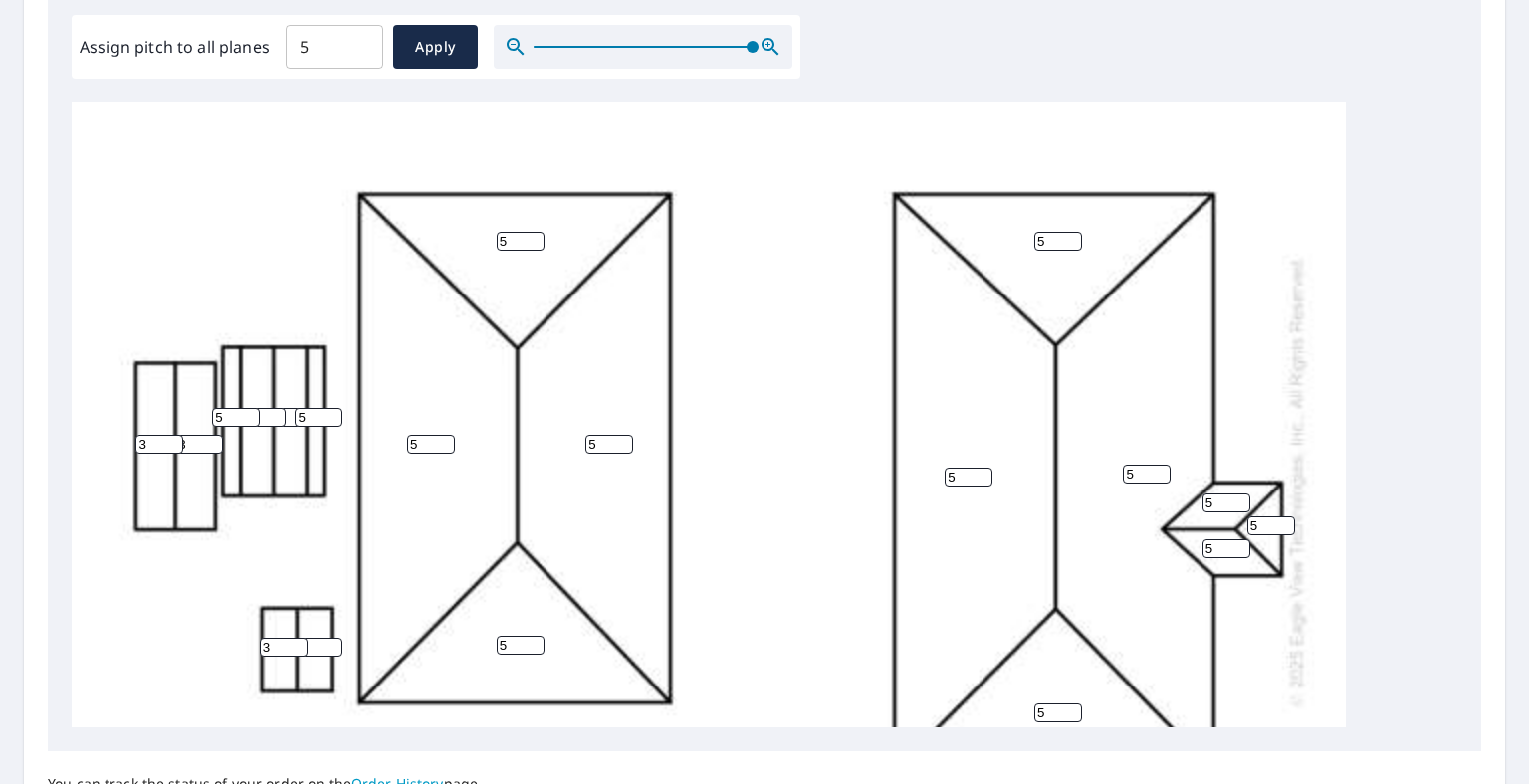 type on "3" 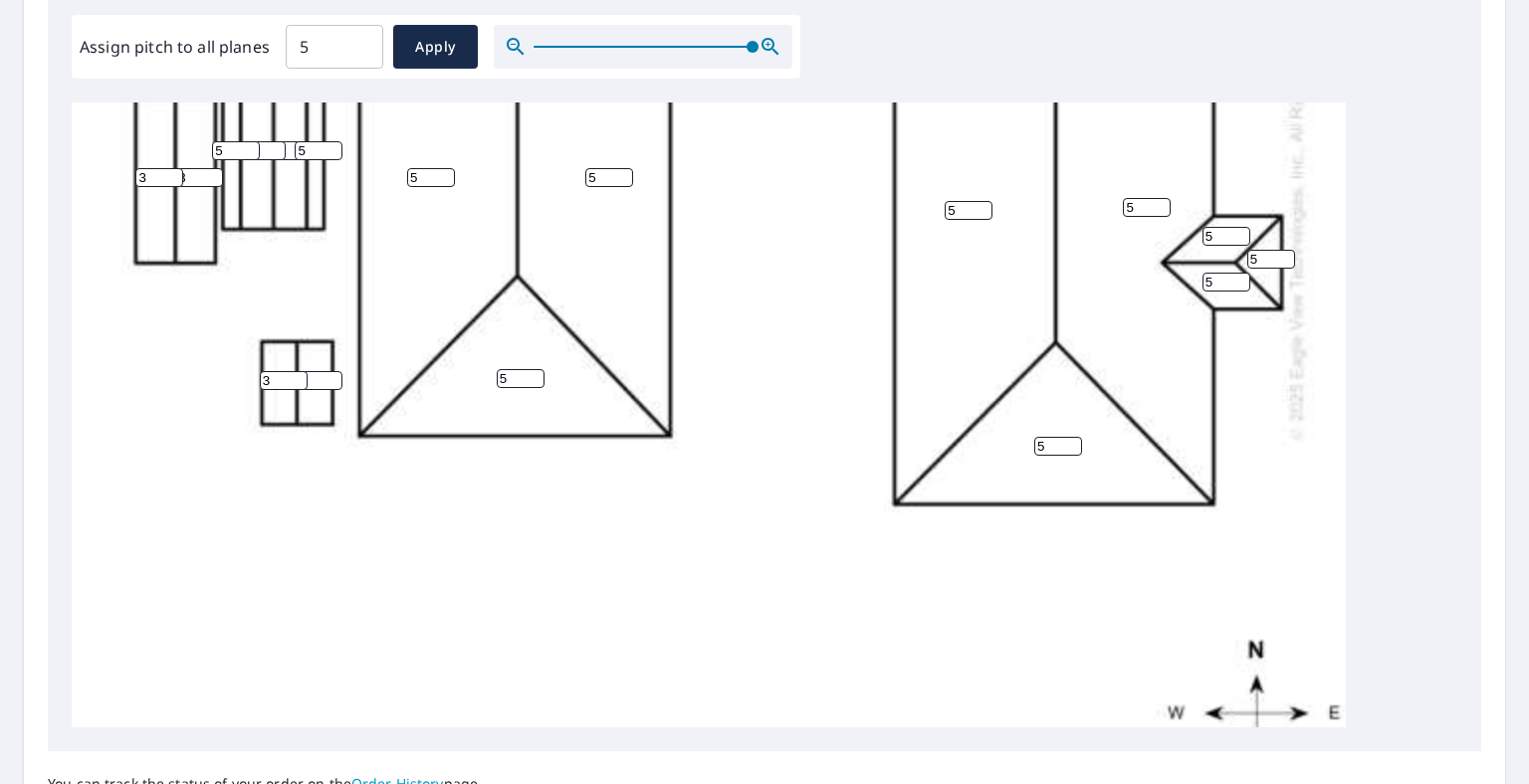 scroll, scrollTop: 645, scrollLeft: 0, axis: vertical 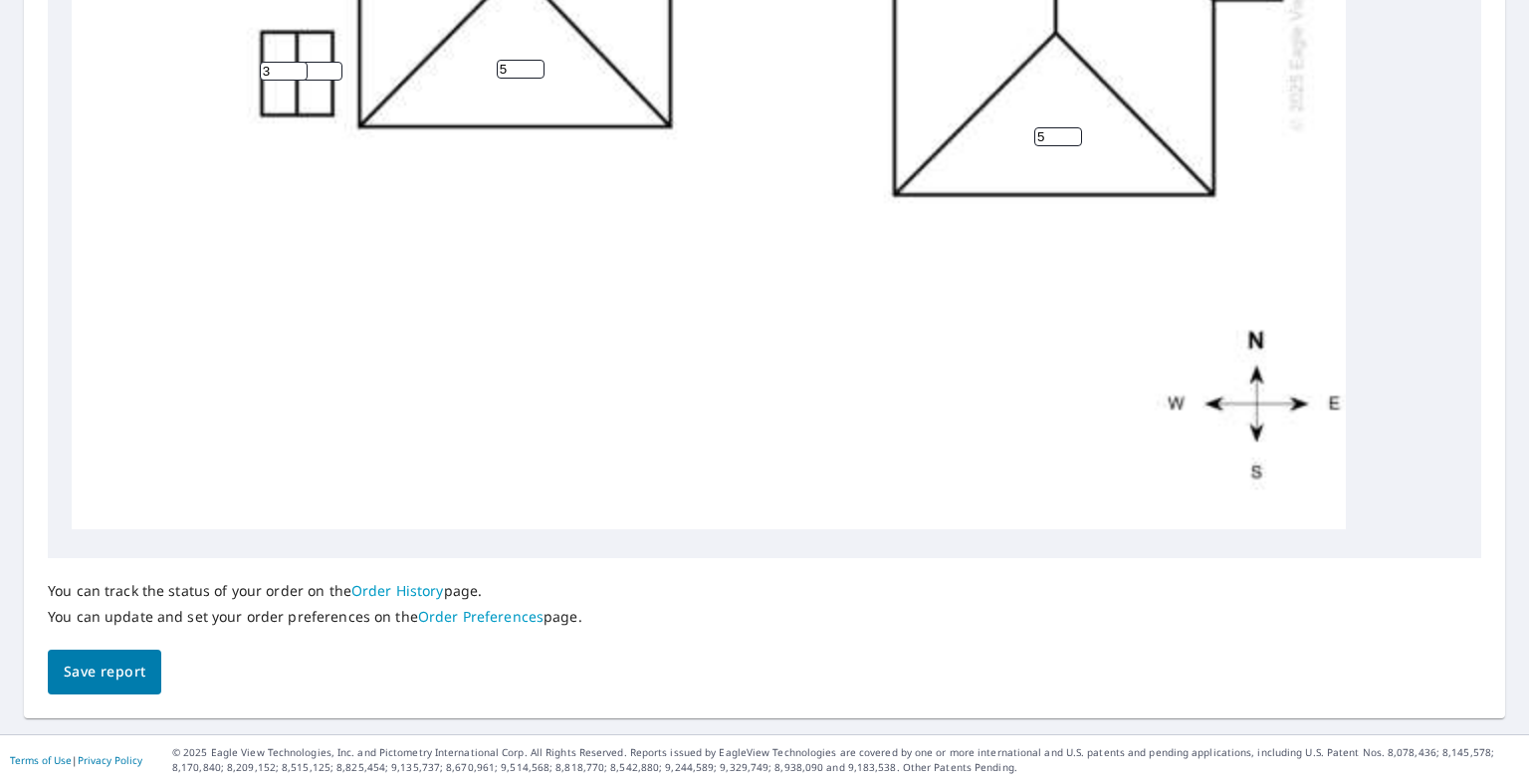 type on "2" 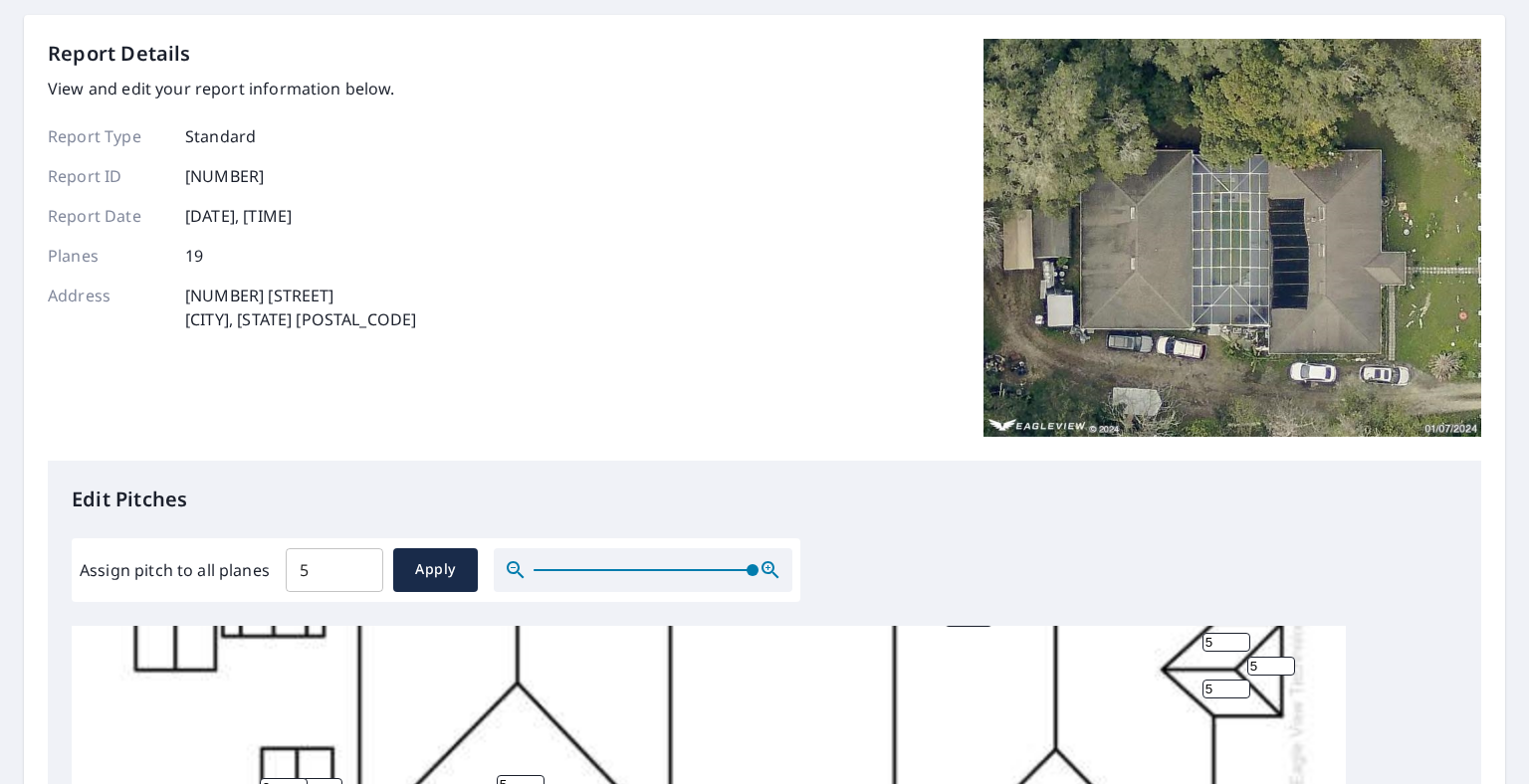 scroll, scrollTop: 0, scrollLeft: 0, axis: both 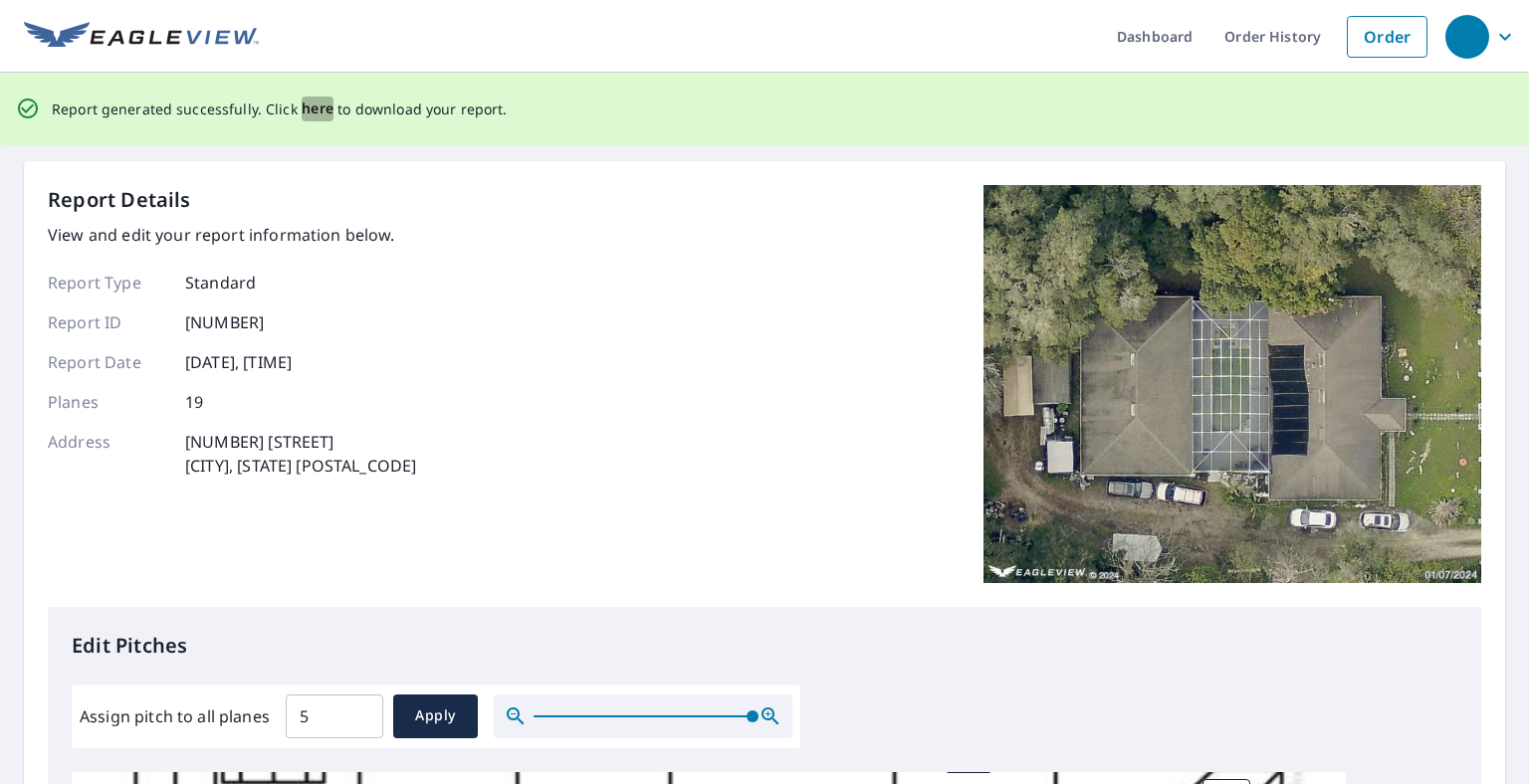 click on "here" at bounding box center (318, 108) 